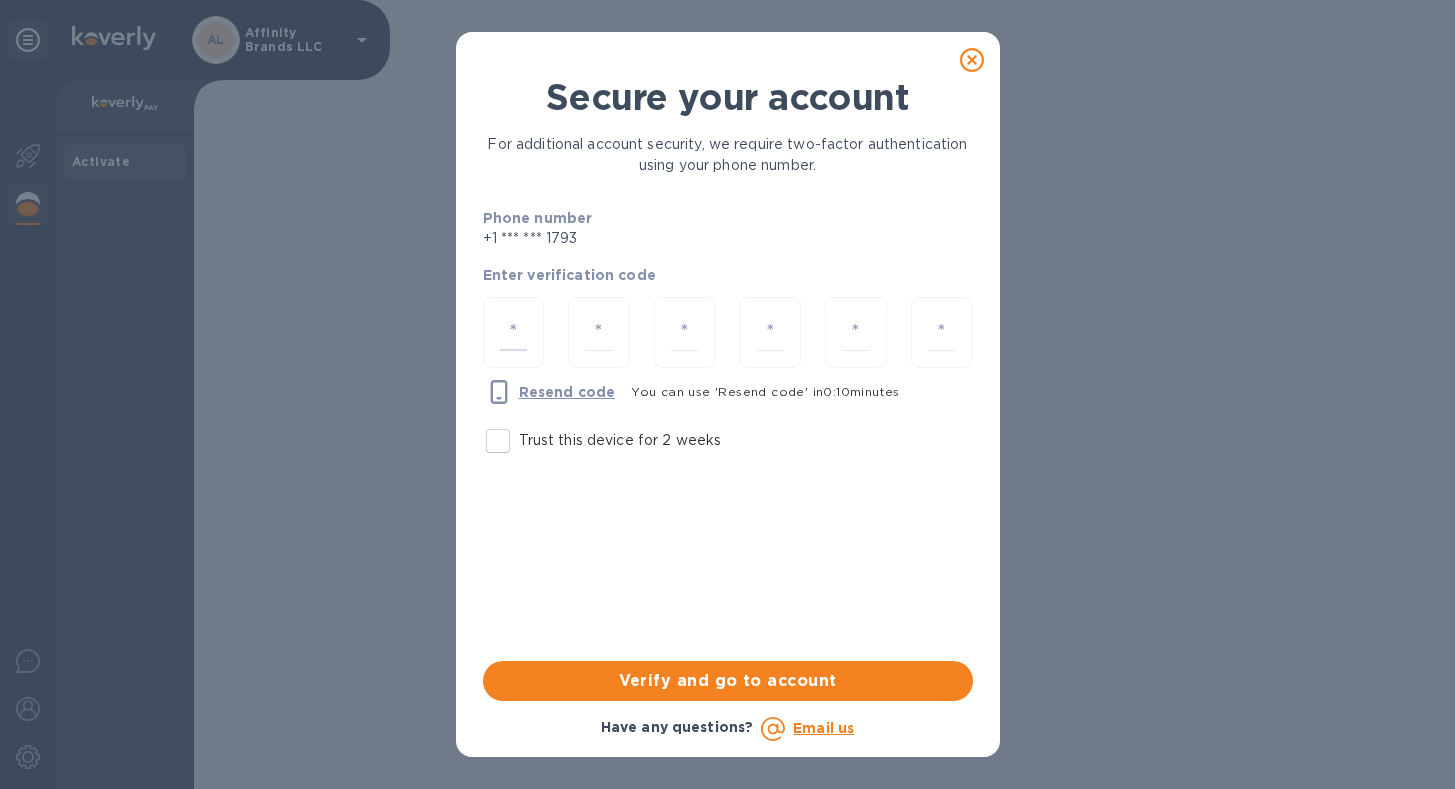 scroll, scrollTop: 0, scrollLeft: 0, axis: both 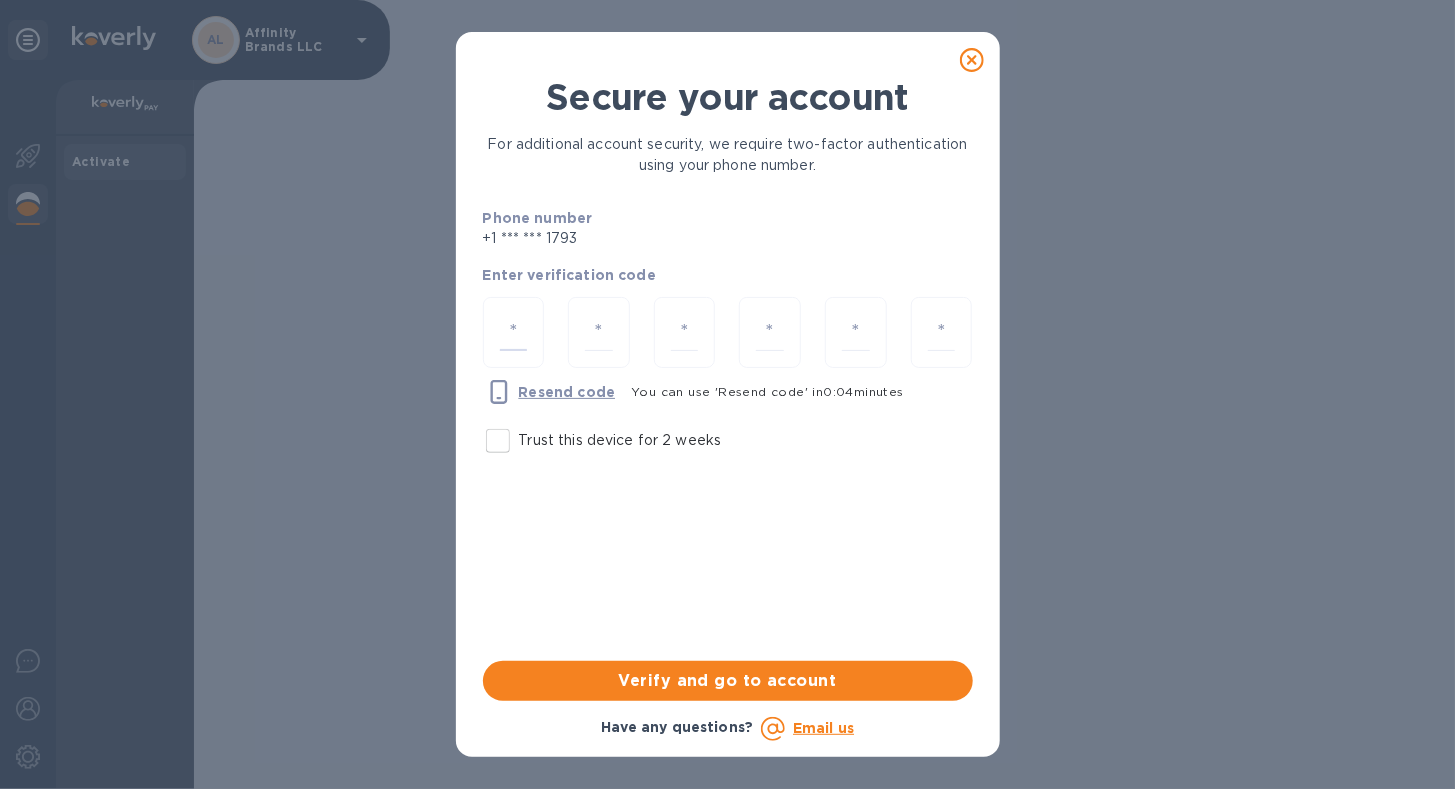 type on "4" 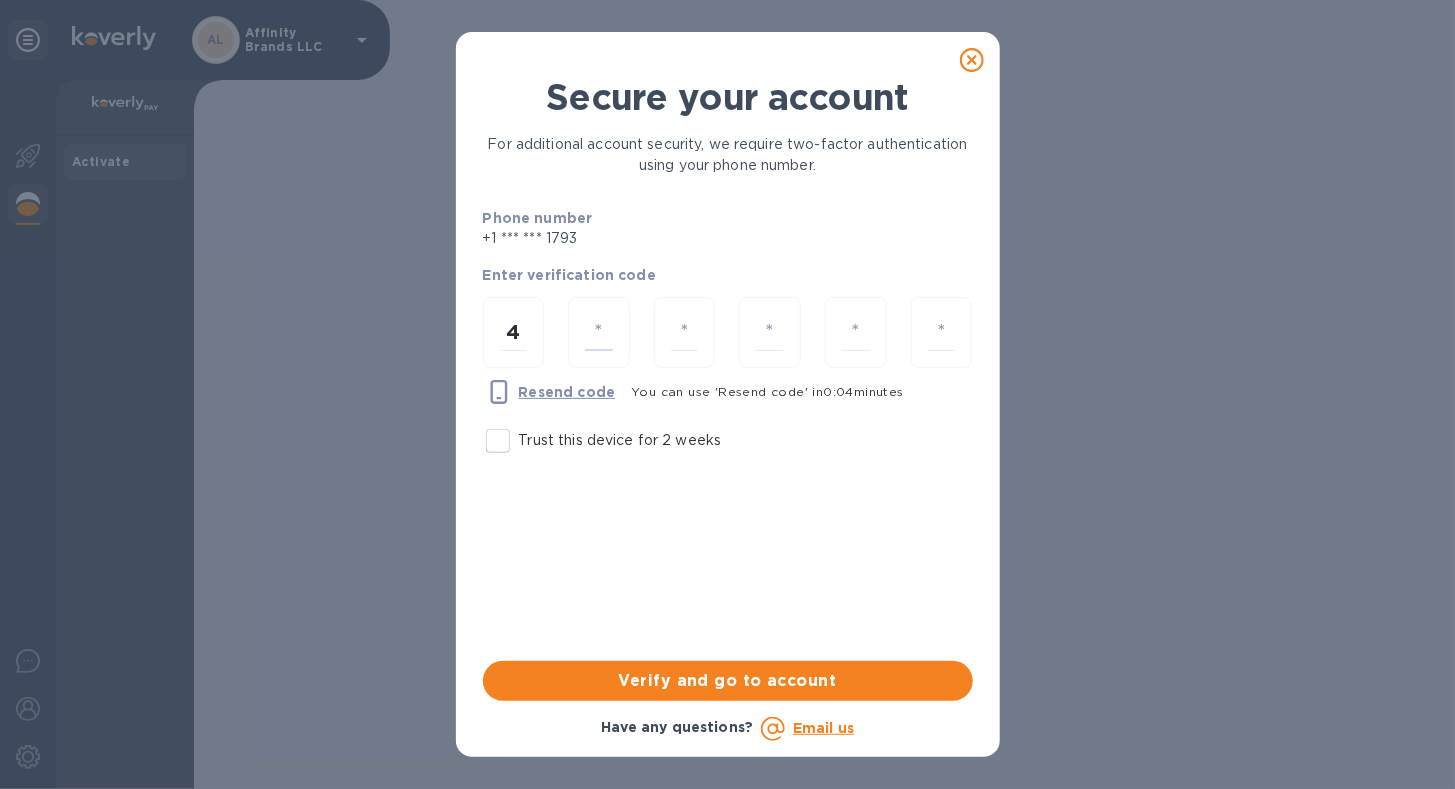 type on "2" 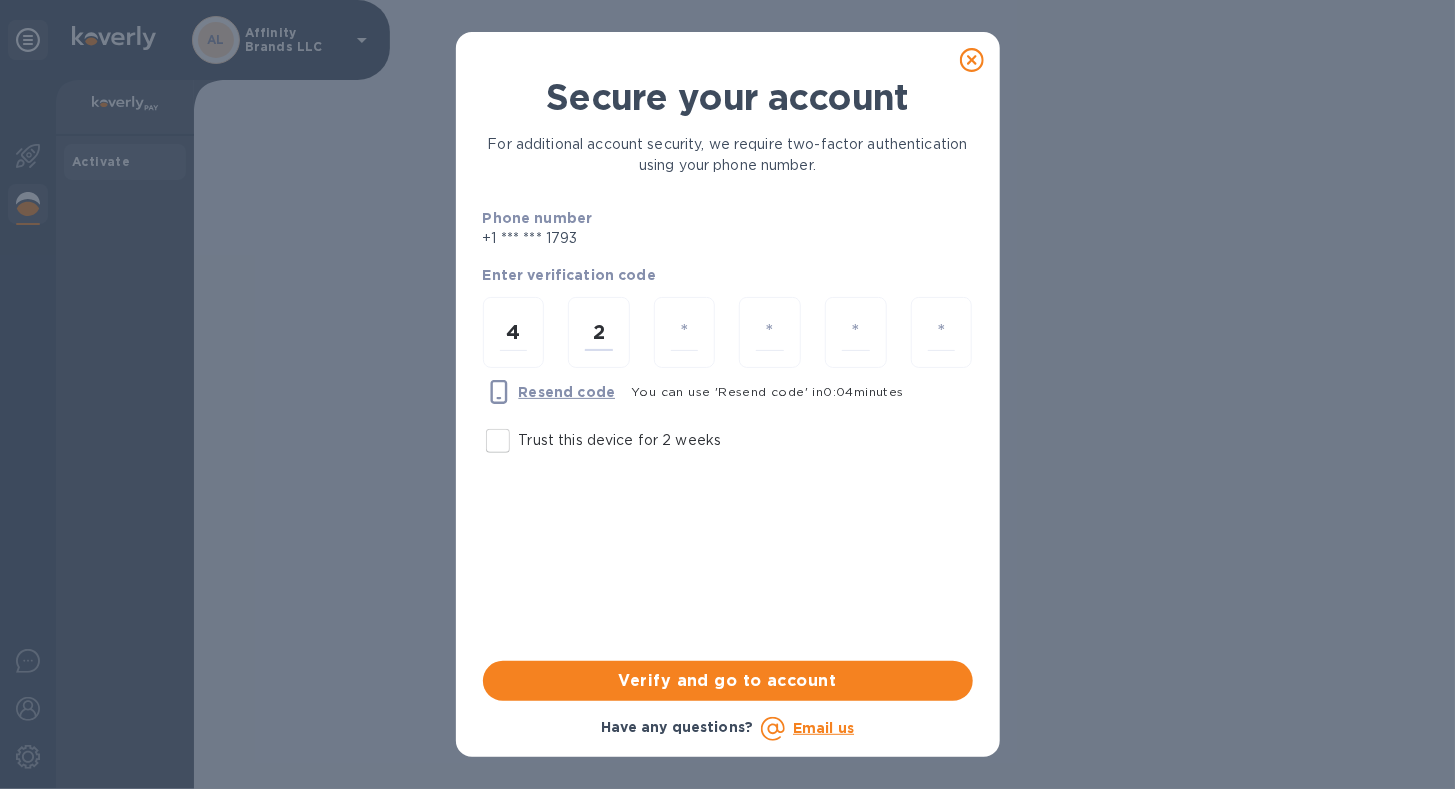 type on "1" 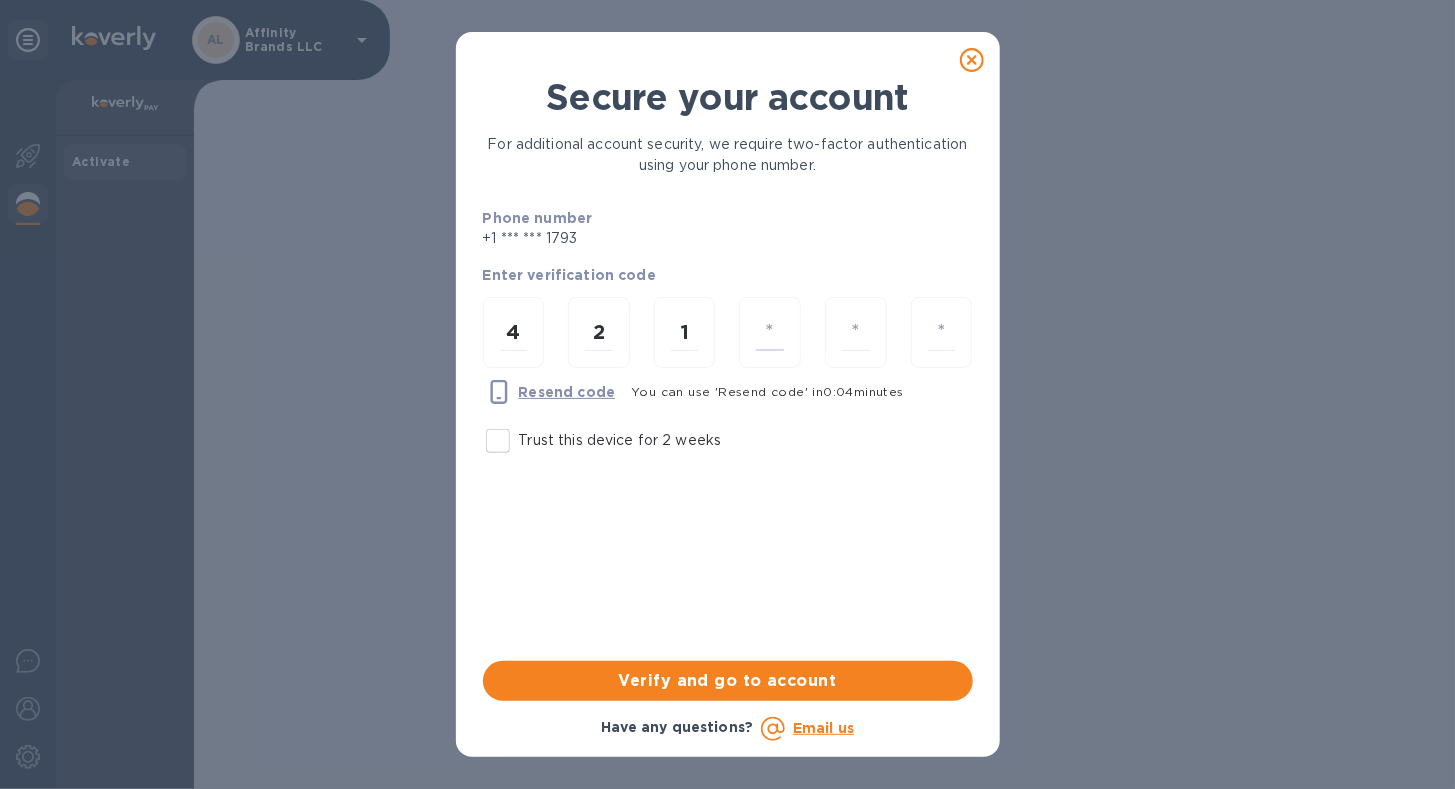 type on "6" 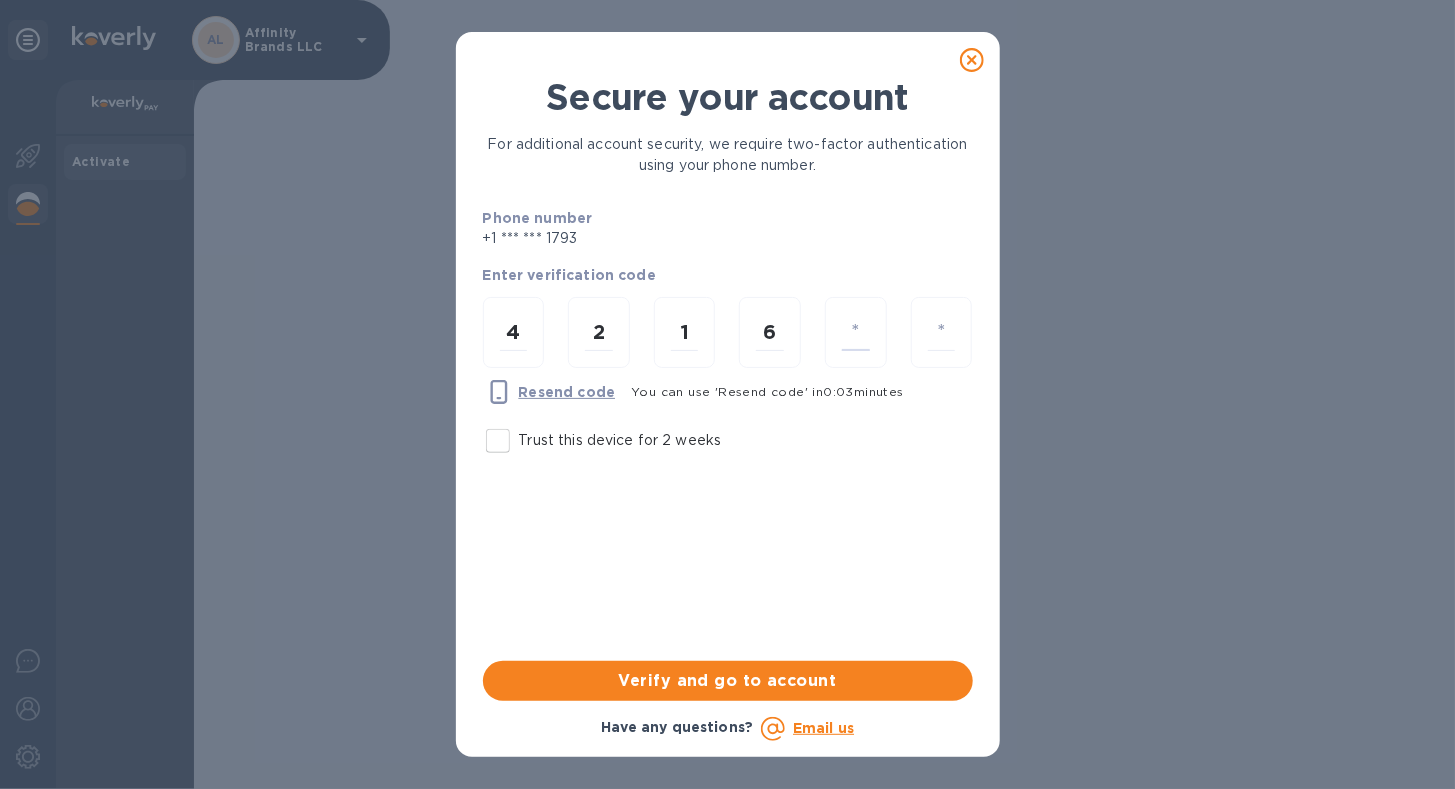 type on "0" 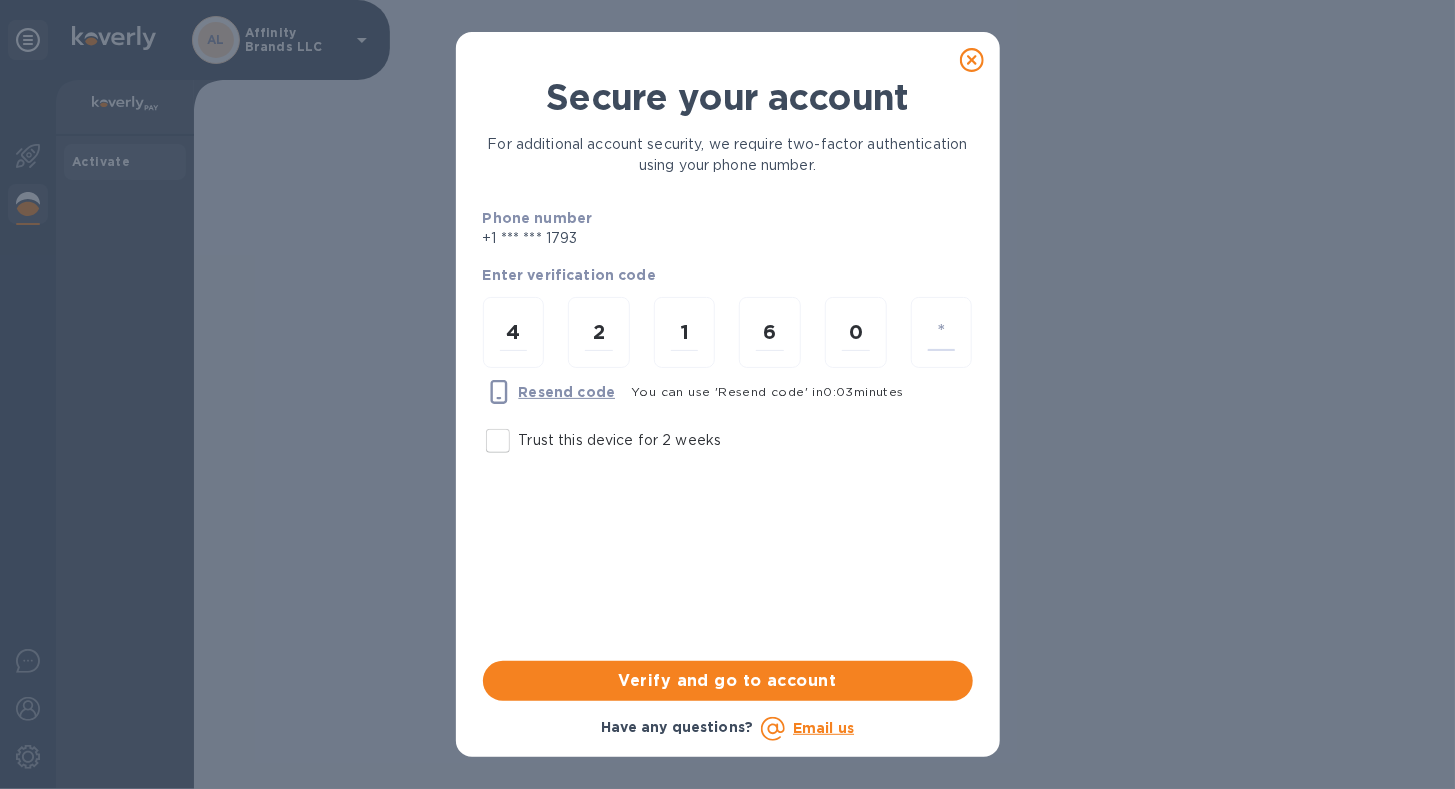 type on "4" 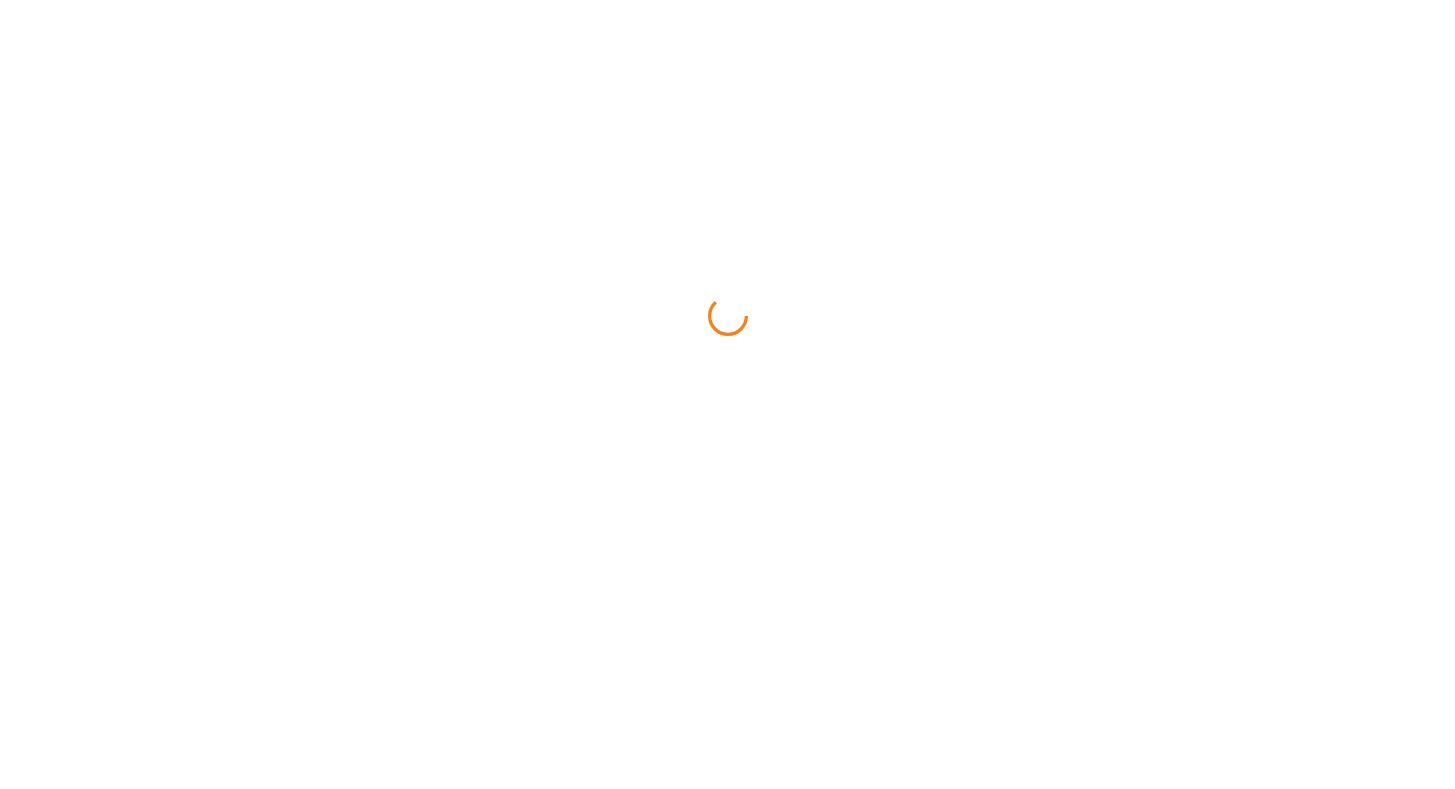 scroll, scrollTop: 0, scrollLeft: 0, axis: both 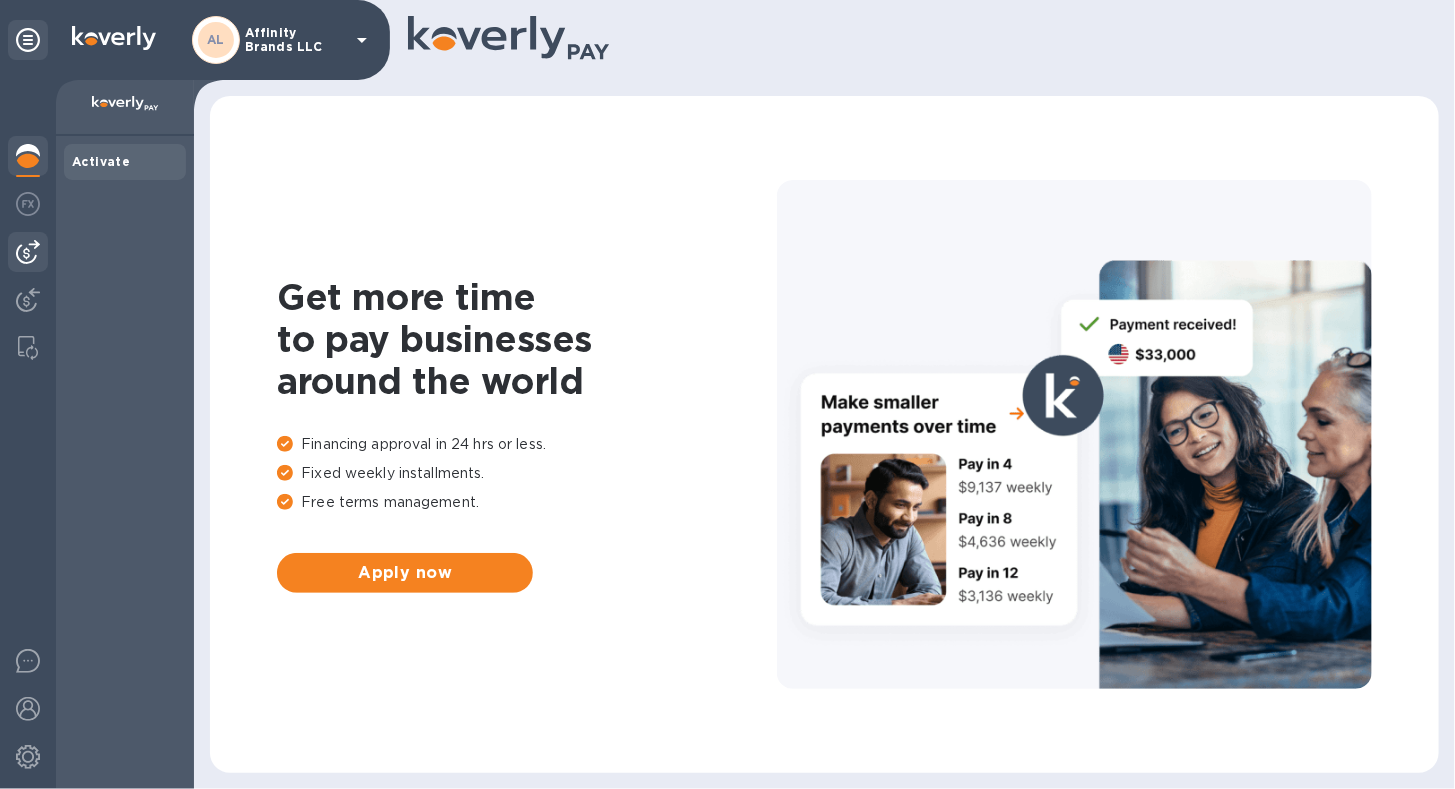 click at bounding box center (28, 252) 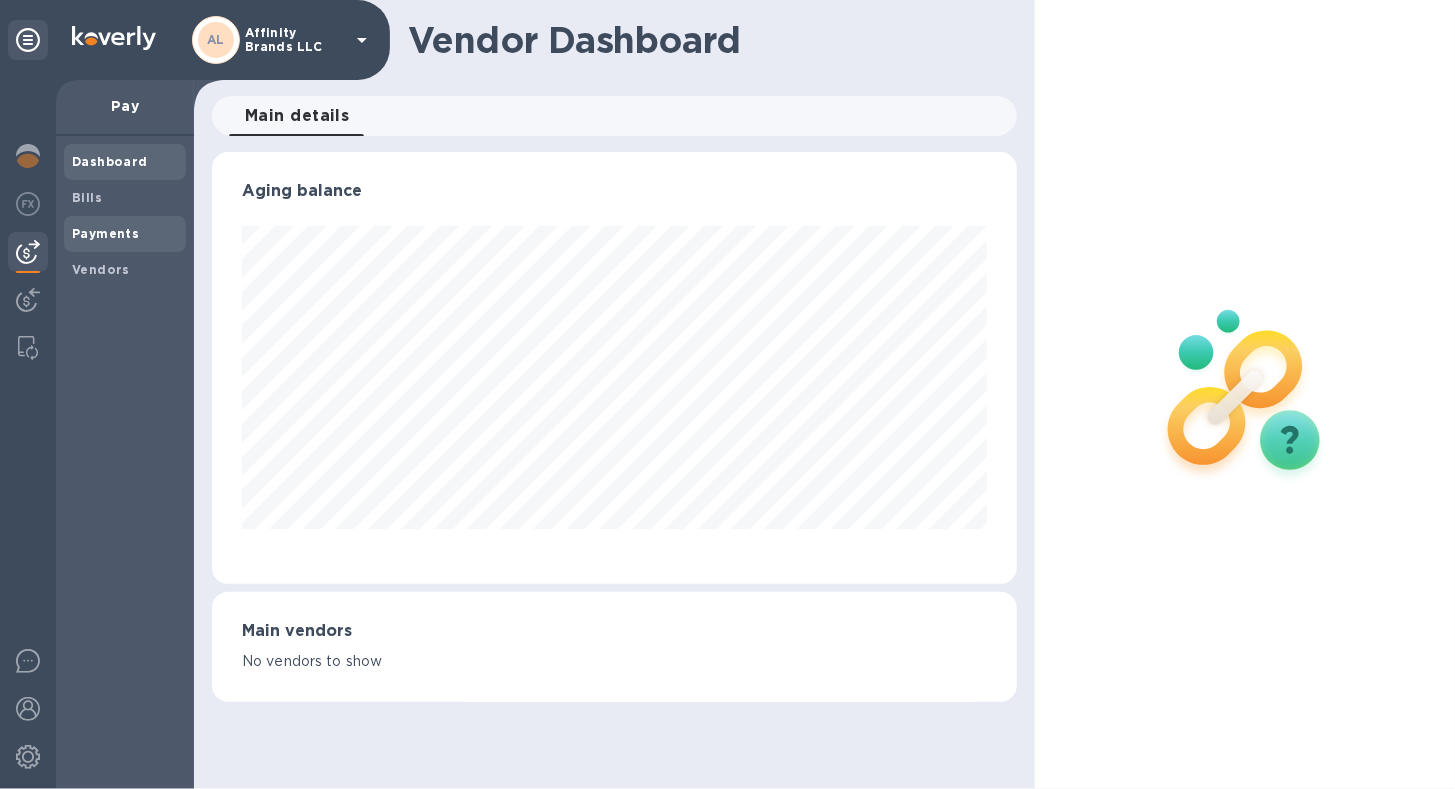 scroll, scrollTop: 999568, scrollLeft: 999194, axis: both 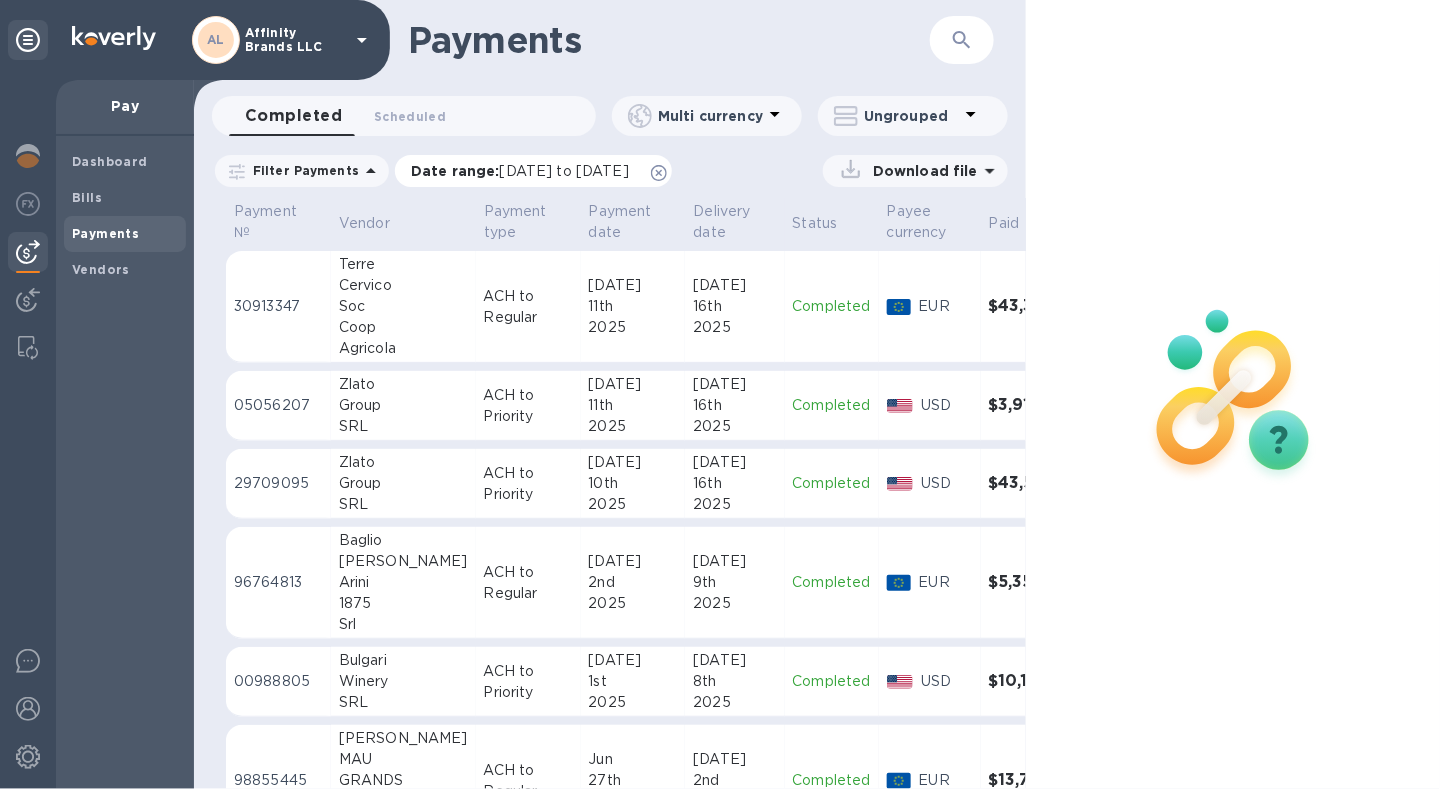 click on "[DATE] to [DATE]" at bounding box center [564, 171] 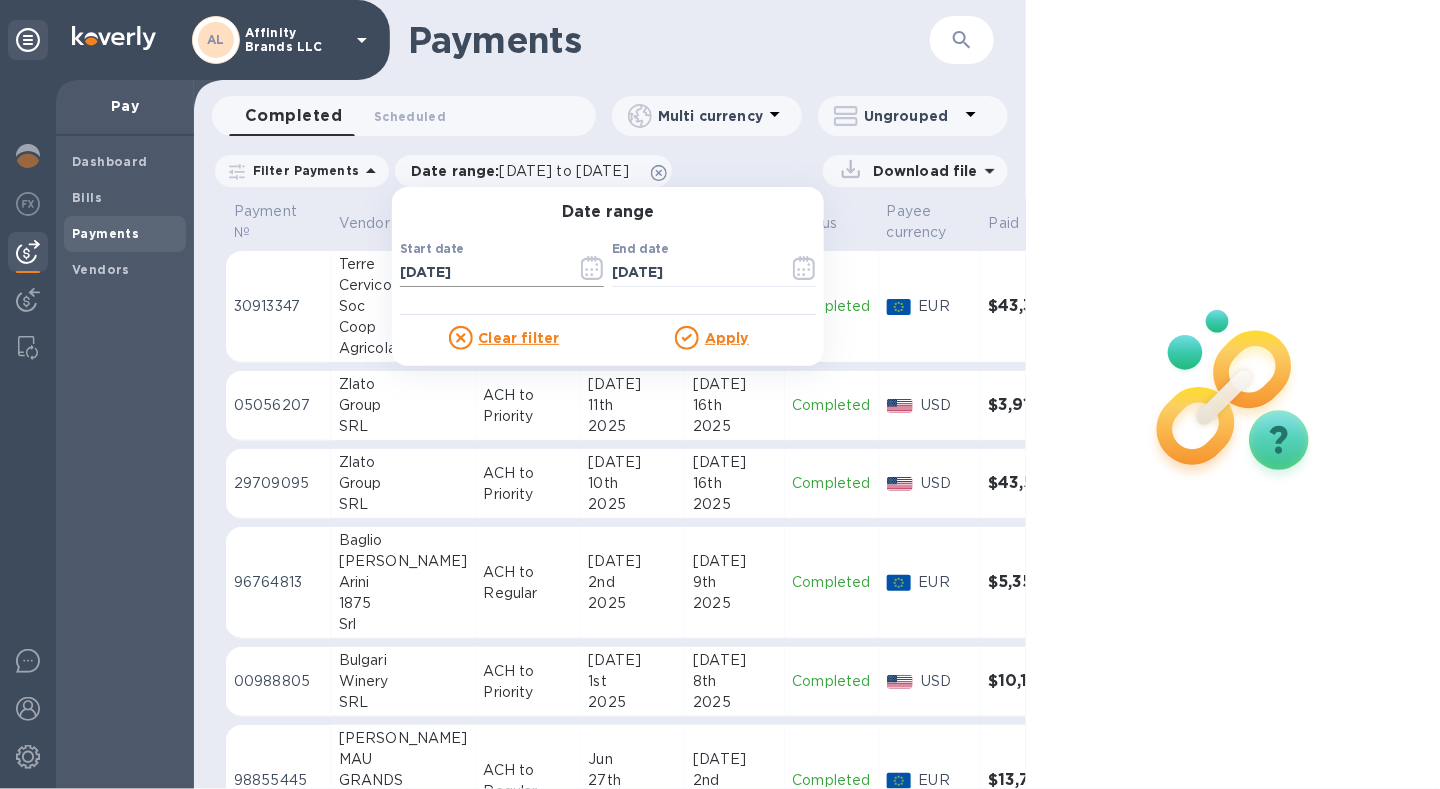 click 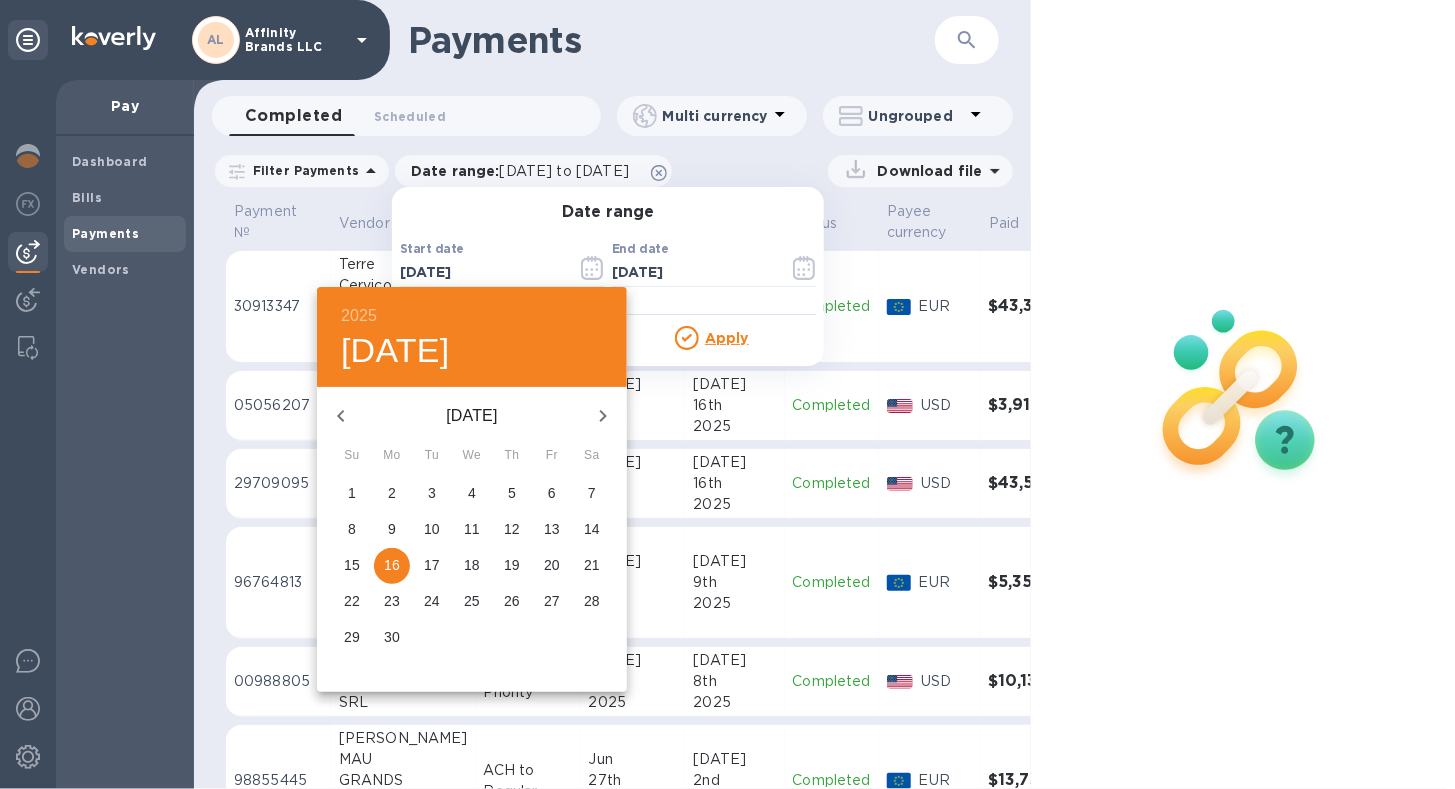 click 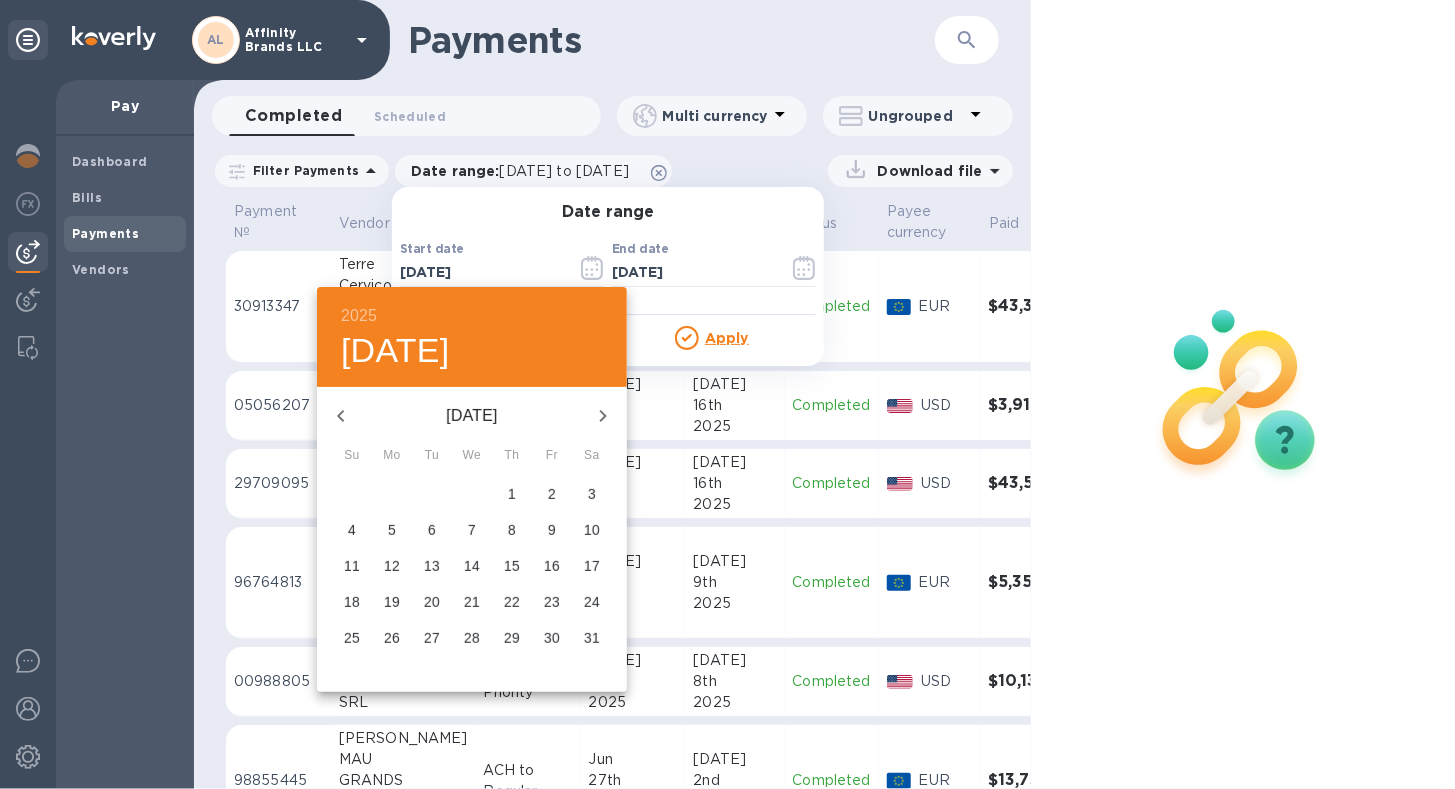 click 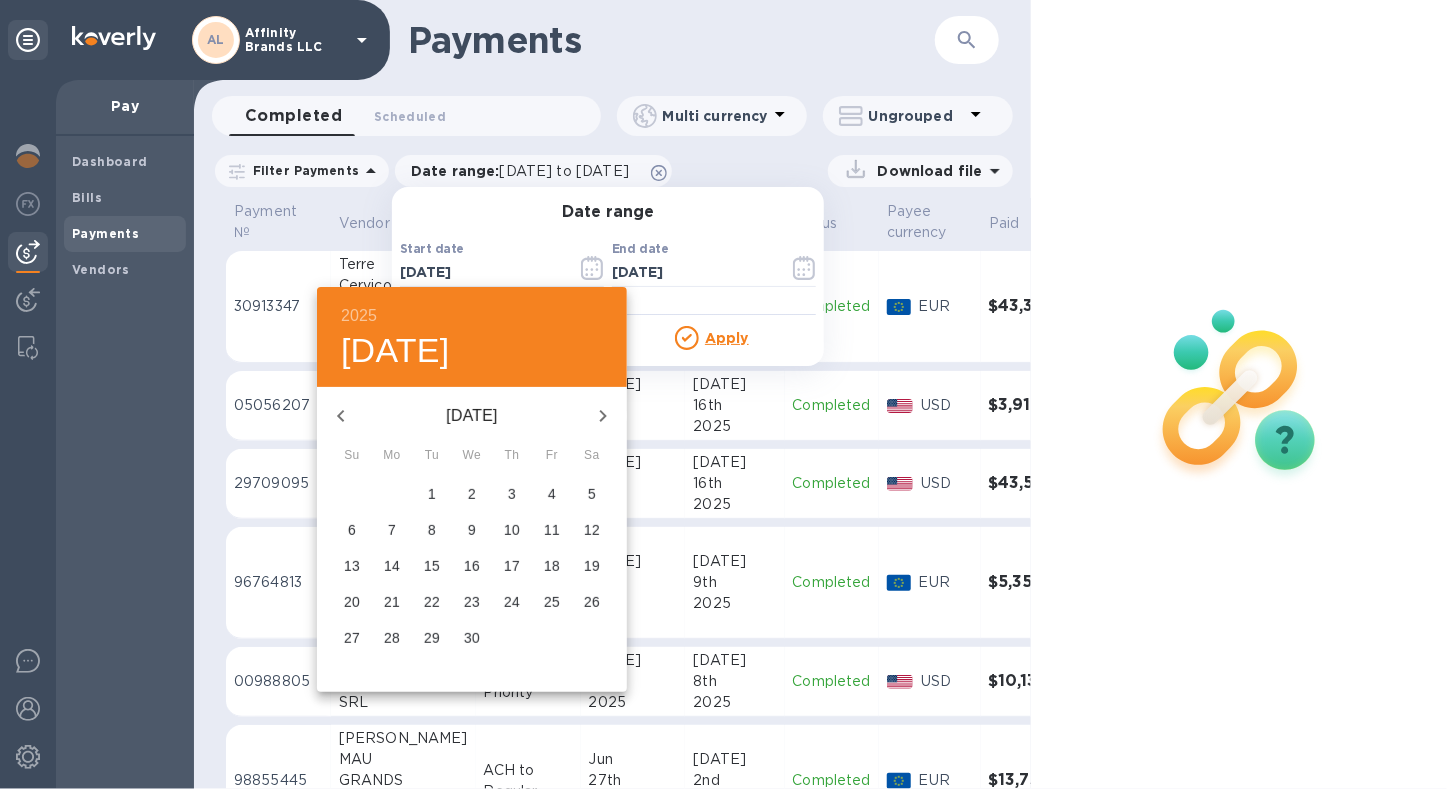 click 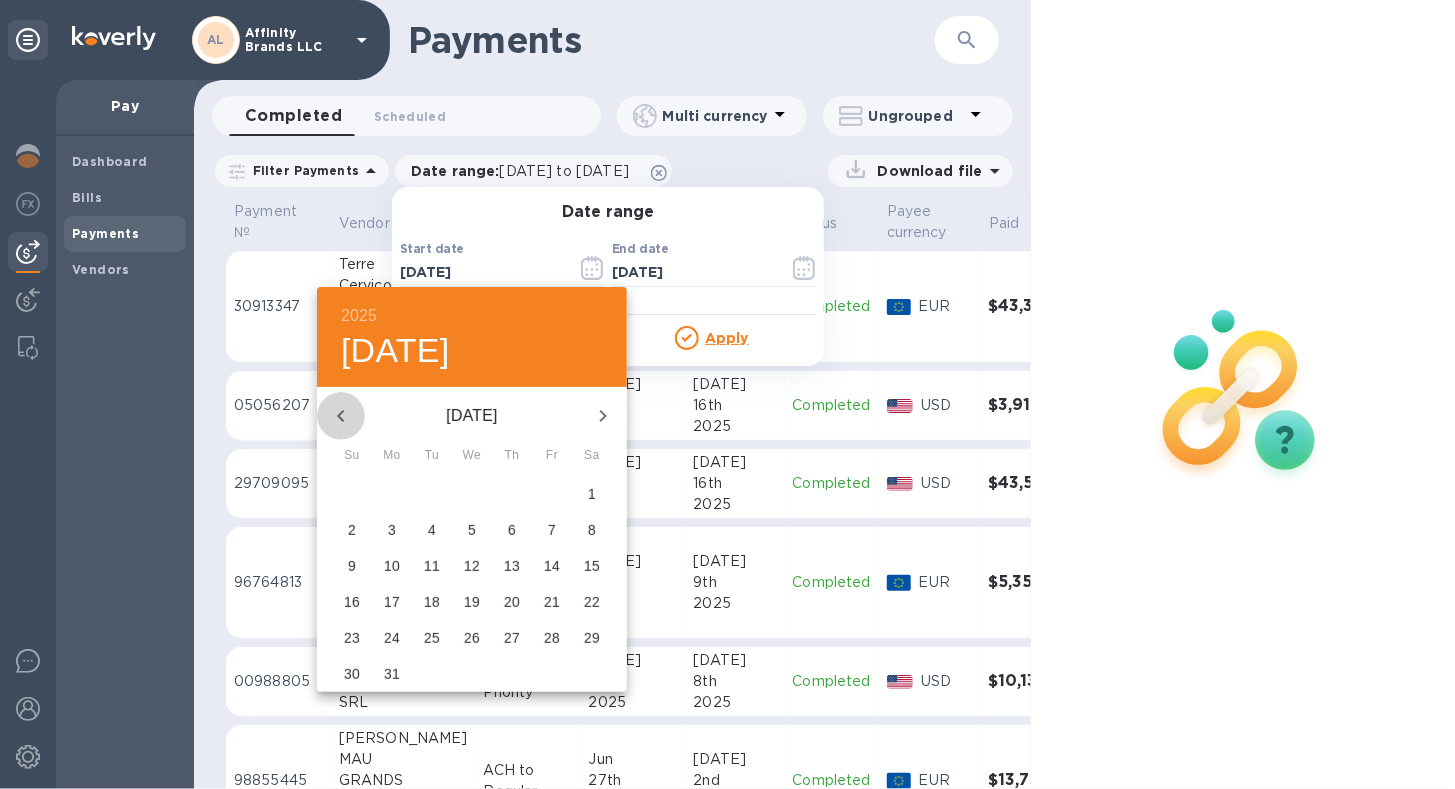 click 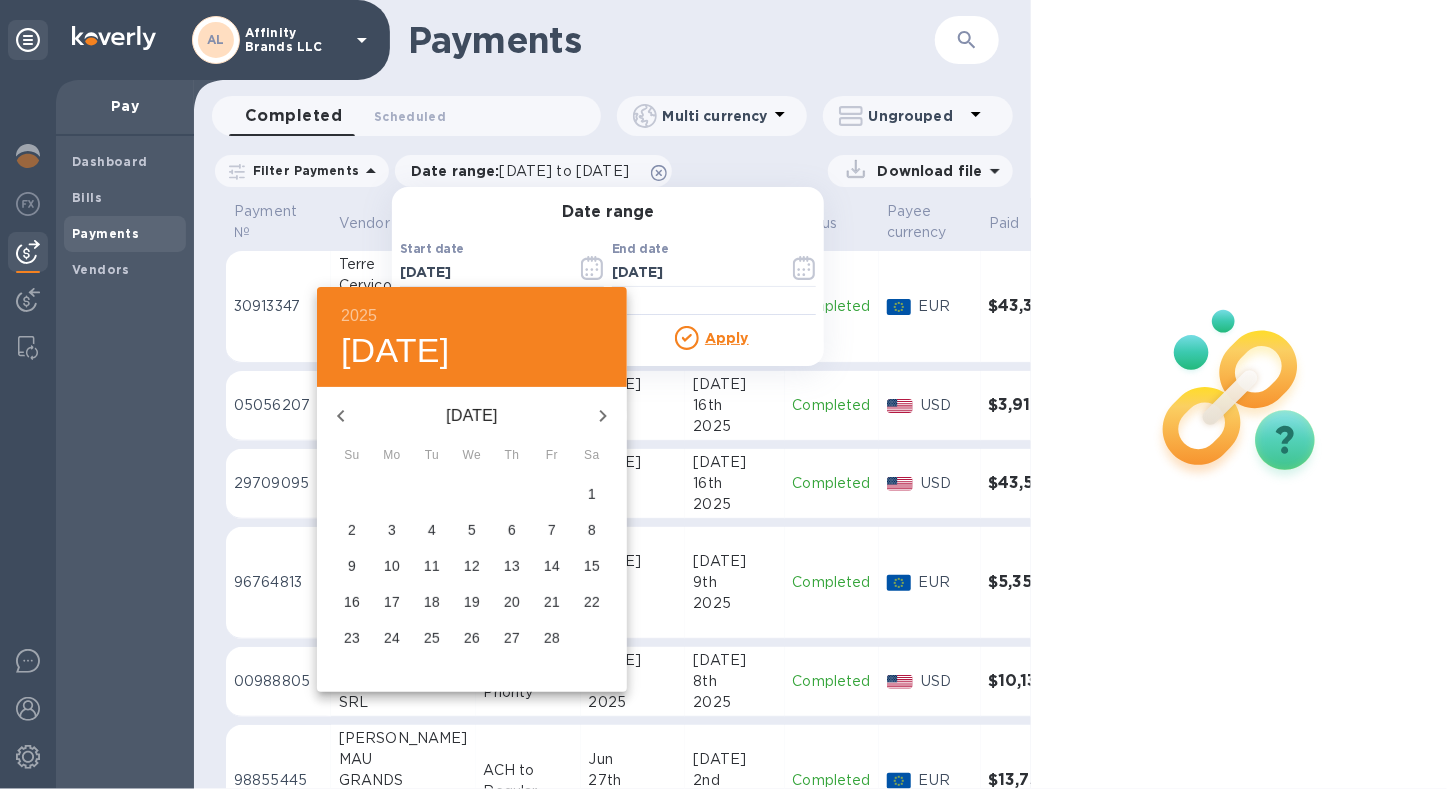 click 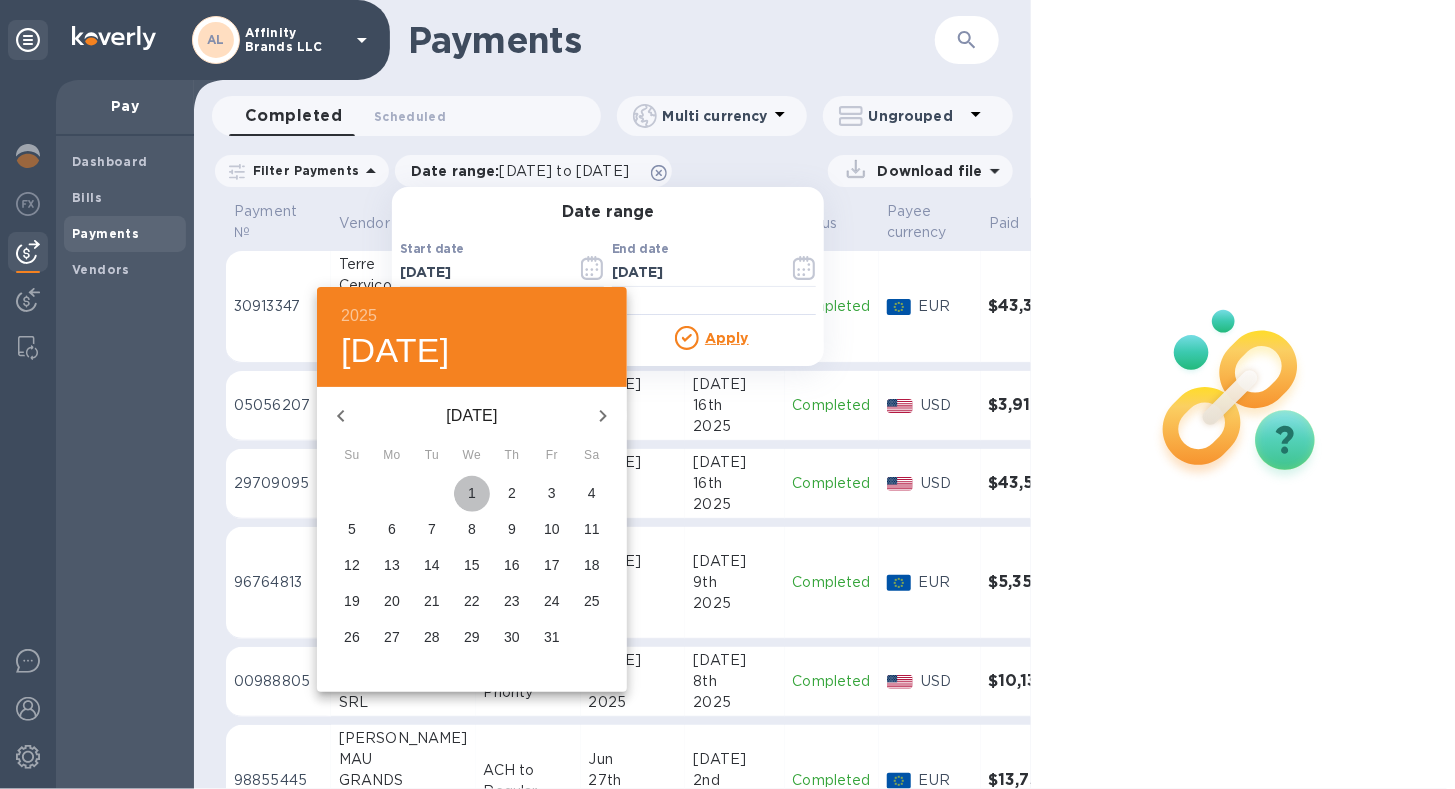 click on "1" at bounding box center [472, 493] 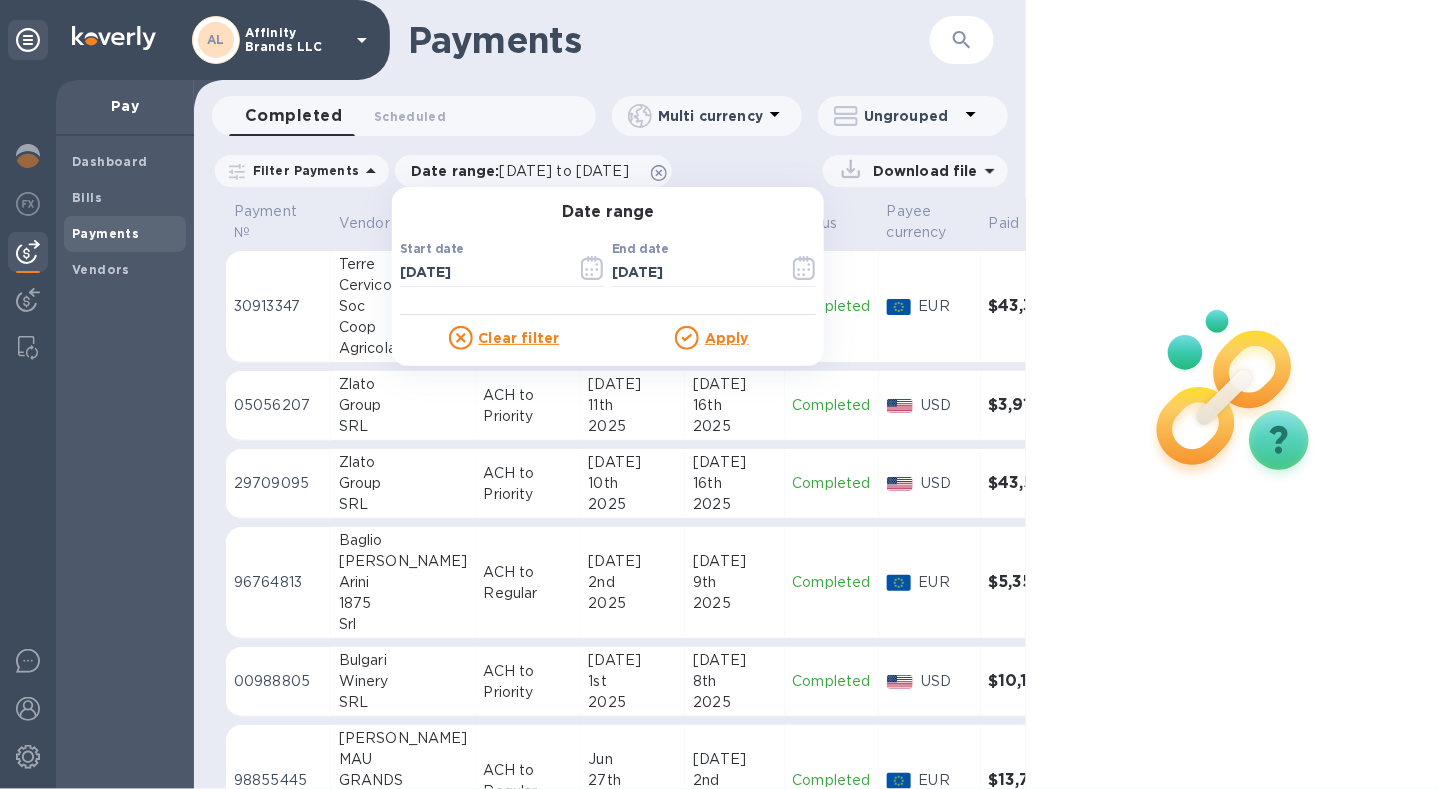 click on "Apply" at bounding box center (727, 338) 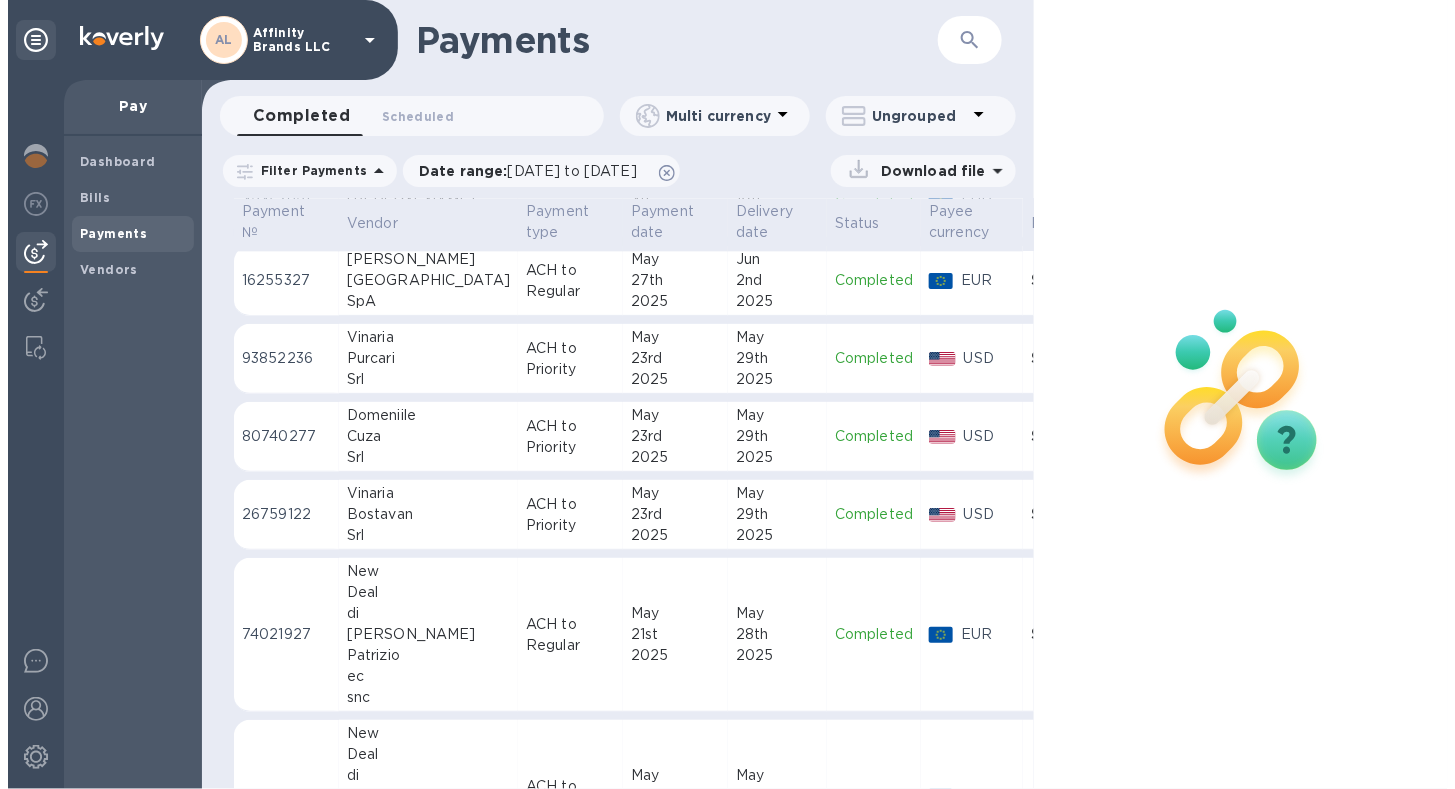 scroll, scrollTop: 1674, scrollLeft: 0, axis: vertical 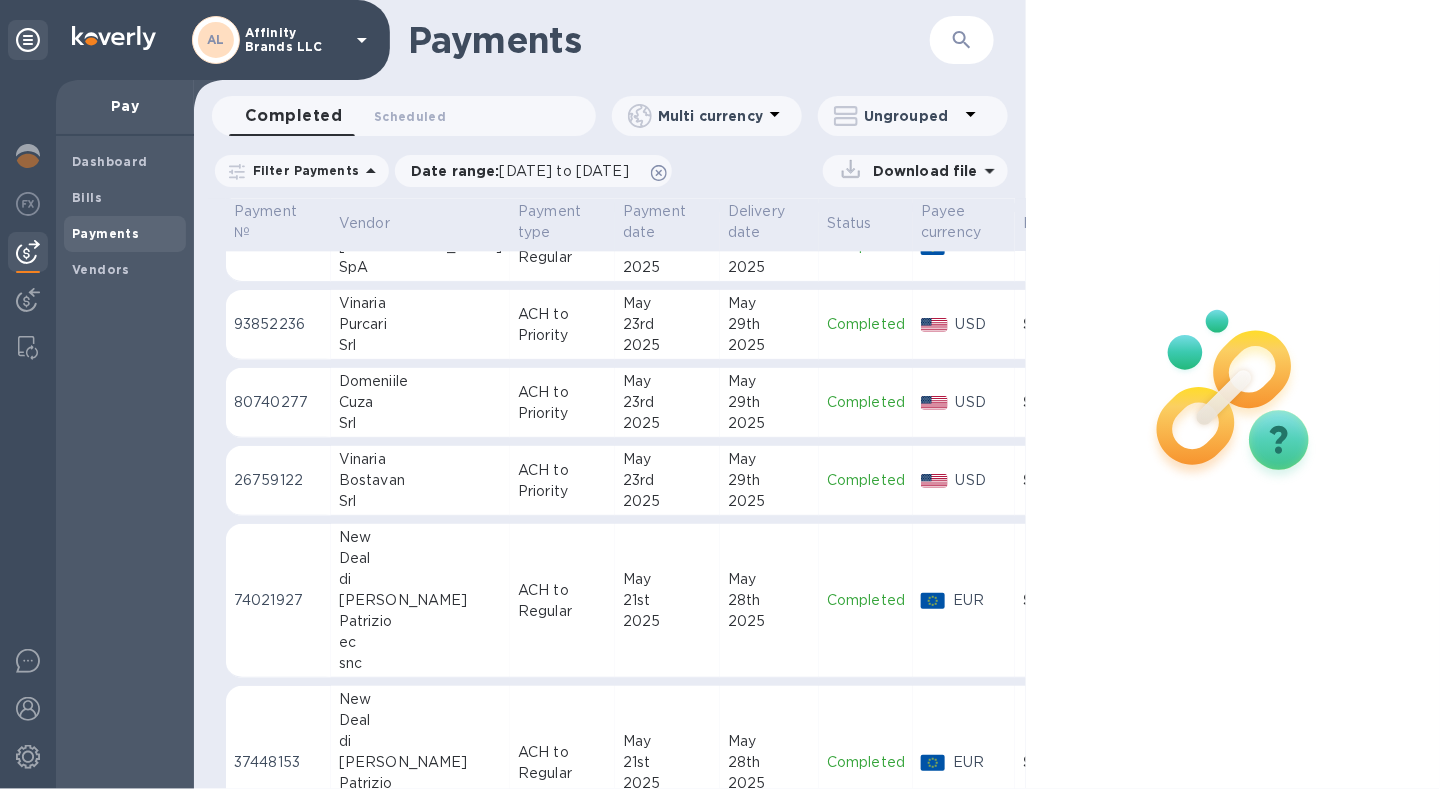 click on "ACH to Priority" at bounding box center (562, 325) 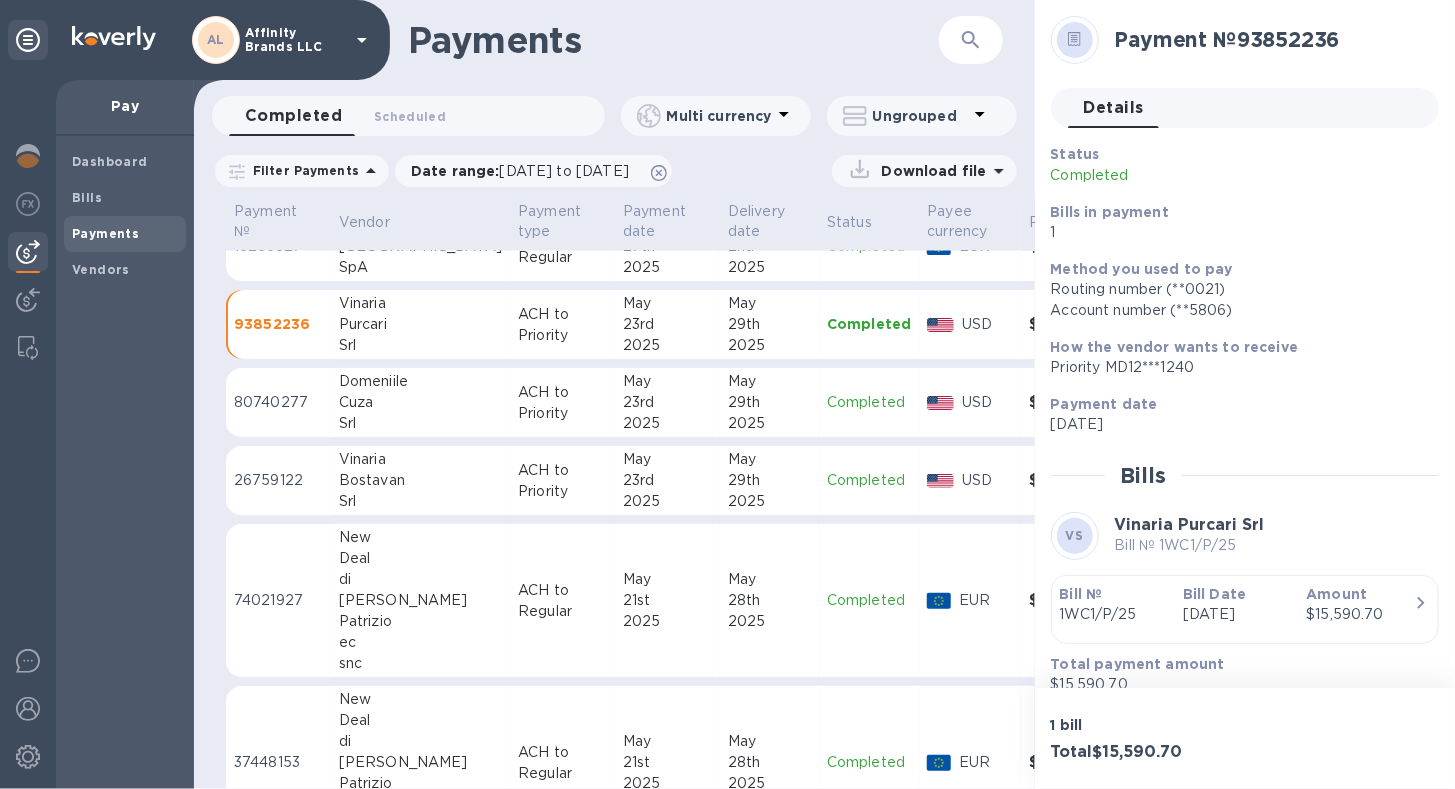 click on "Cuza" at bounding box center [420, 402] 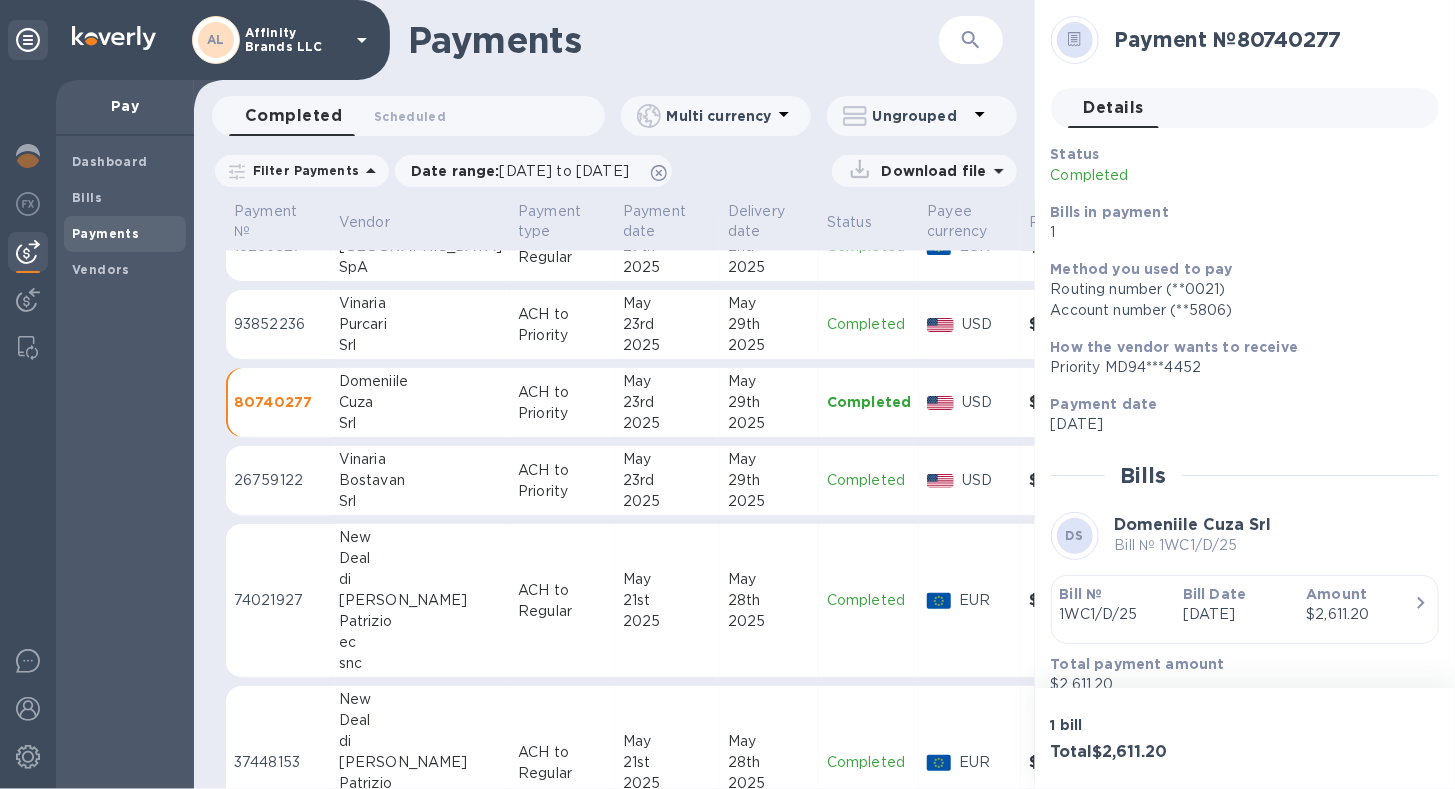 click on "Bostavan" at bounding box center (420, 480) 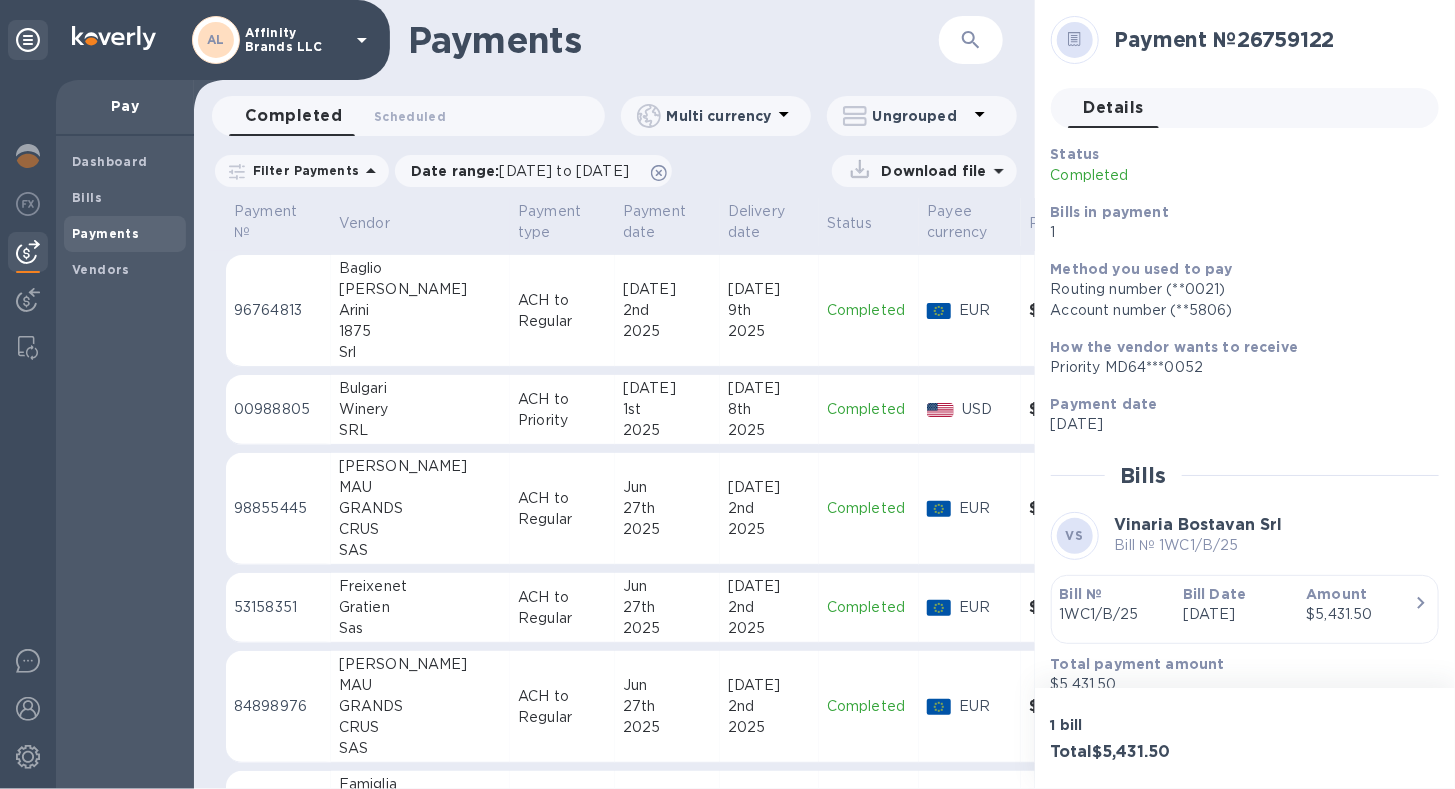 scroll, scrollTop: 300, scrollLeft: 0, axis: vertical 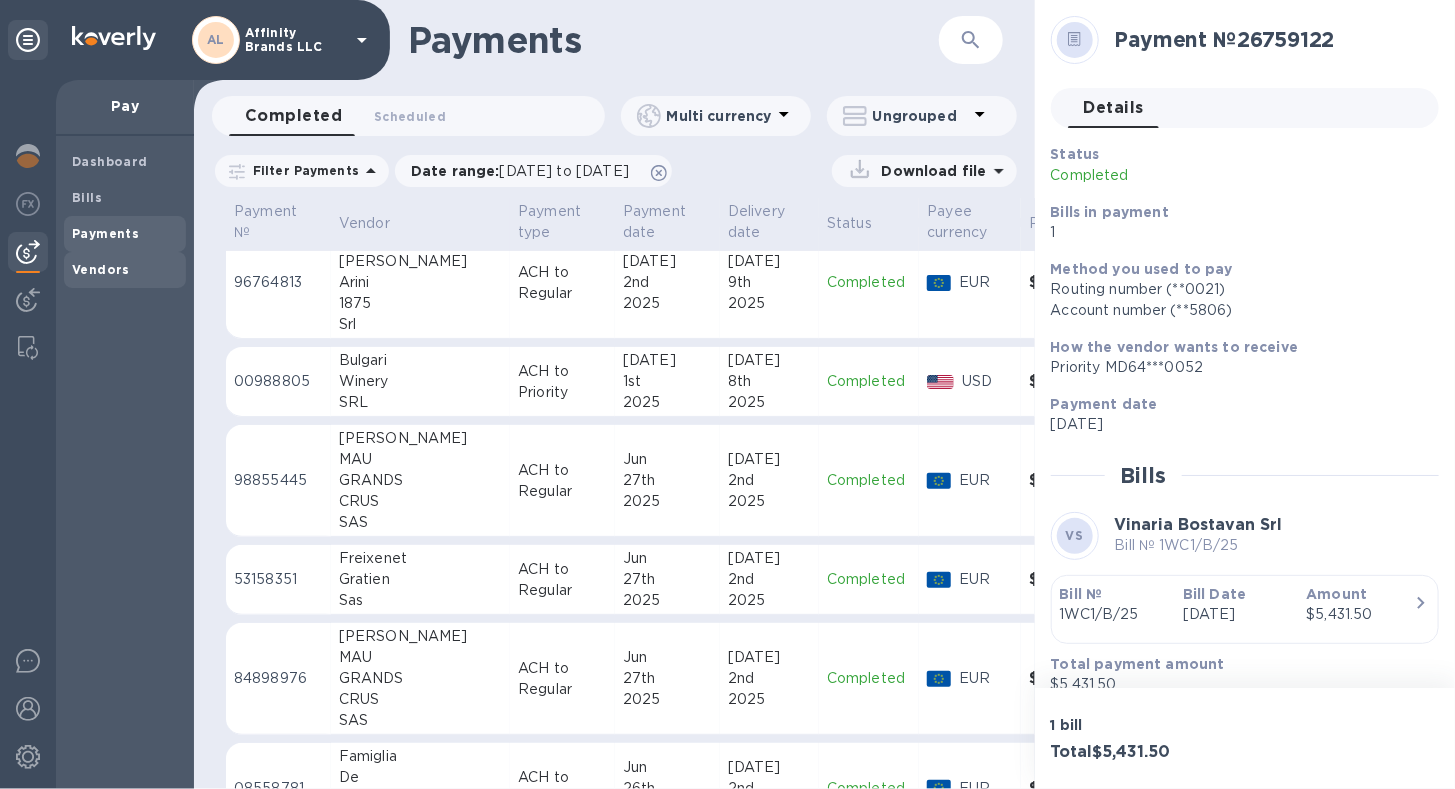 click on "Vendors" at bounding box center [101, 269] 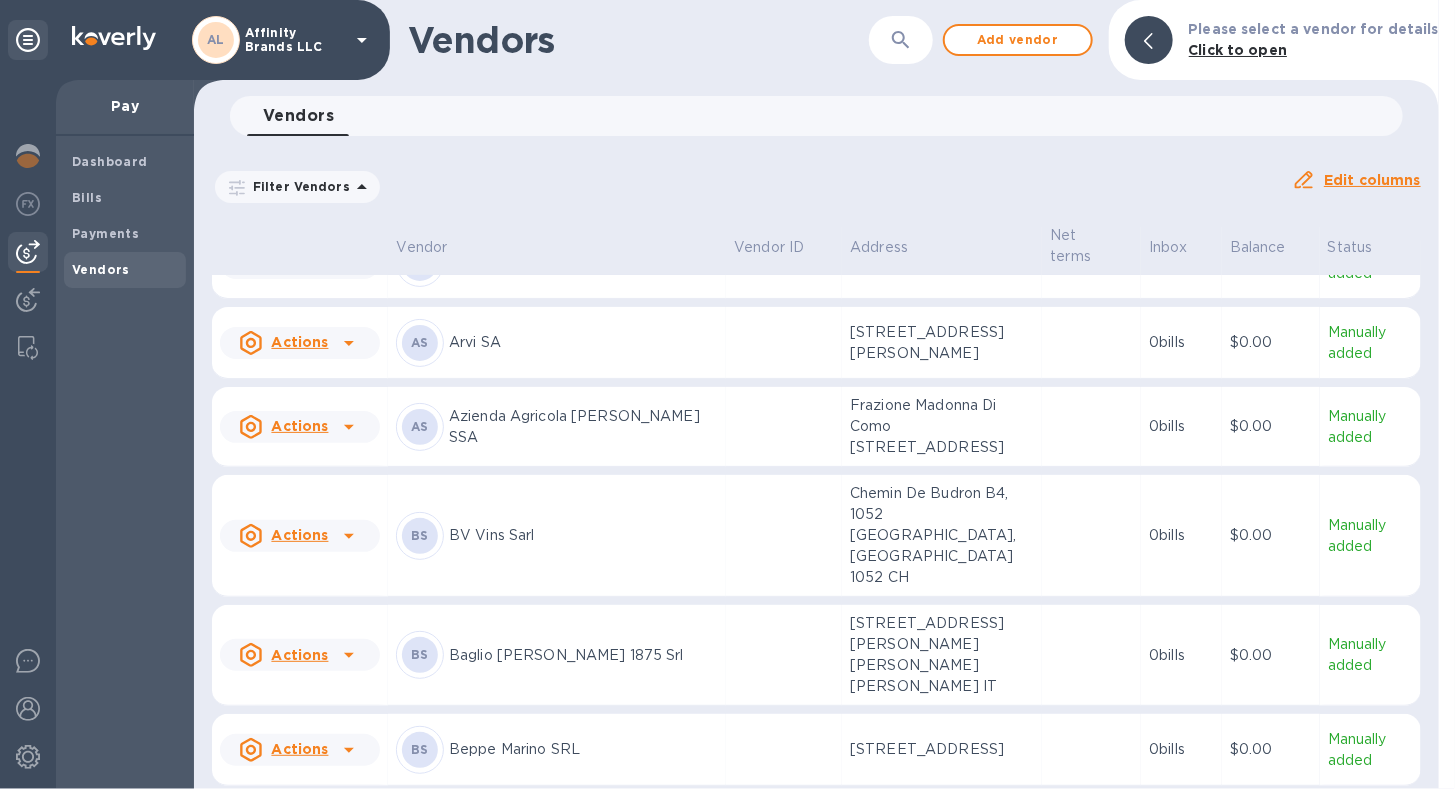 scroll, scrollTop: 0, scrollLeft: 0, axis: both 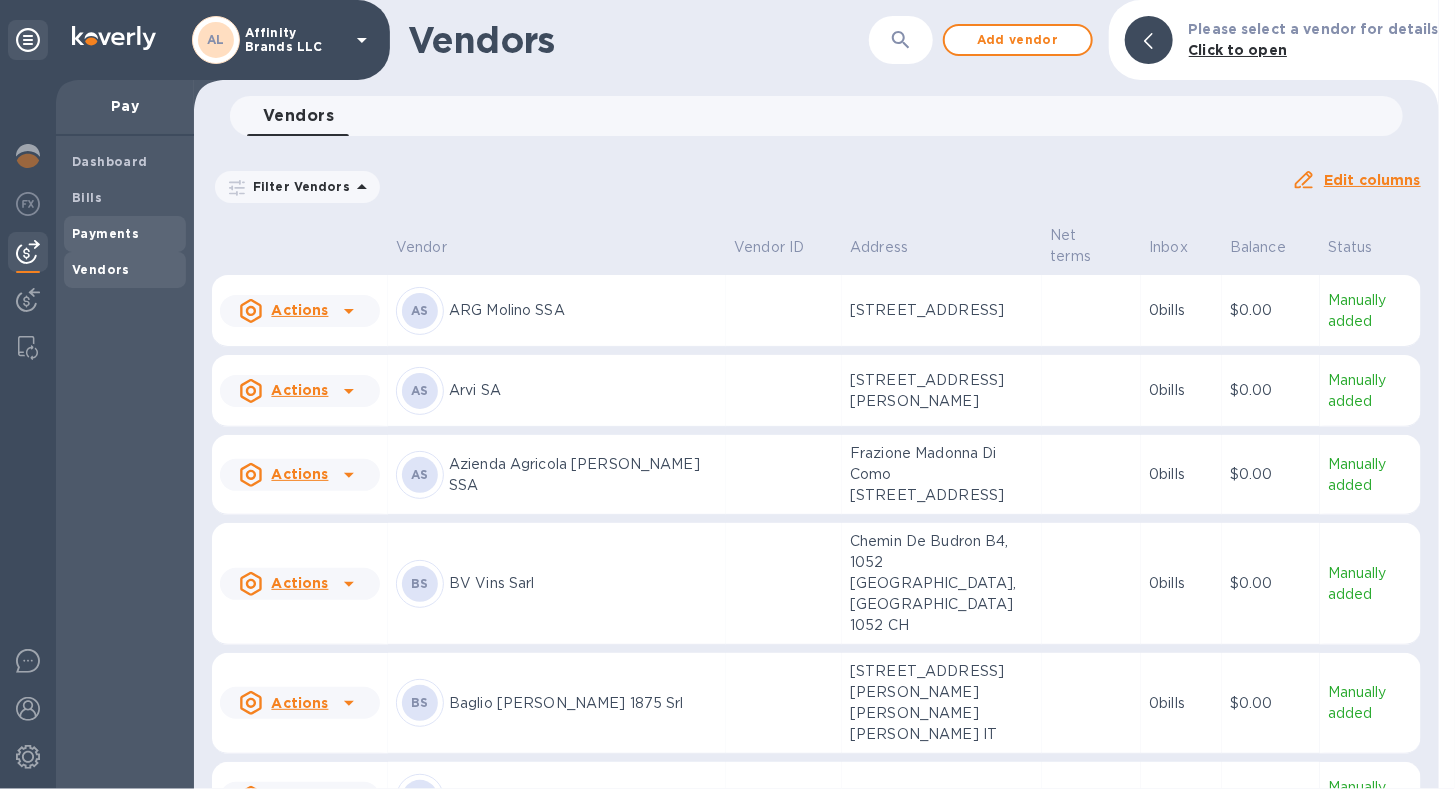 click on "Payments" at bounding box center (125, 234) 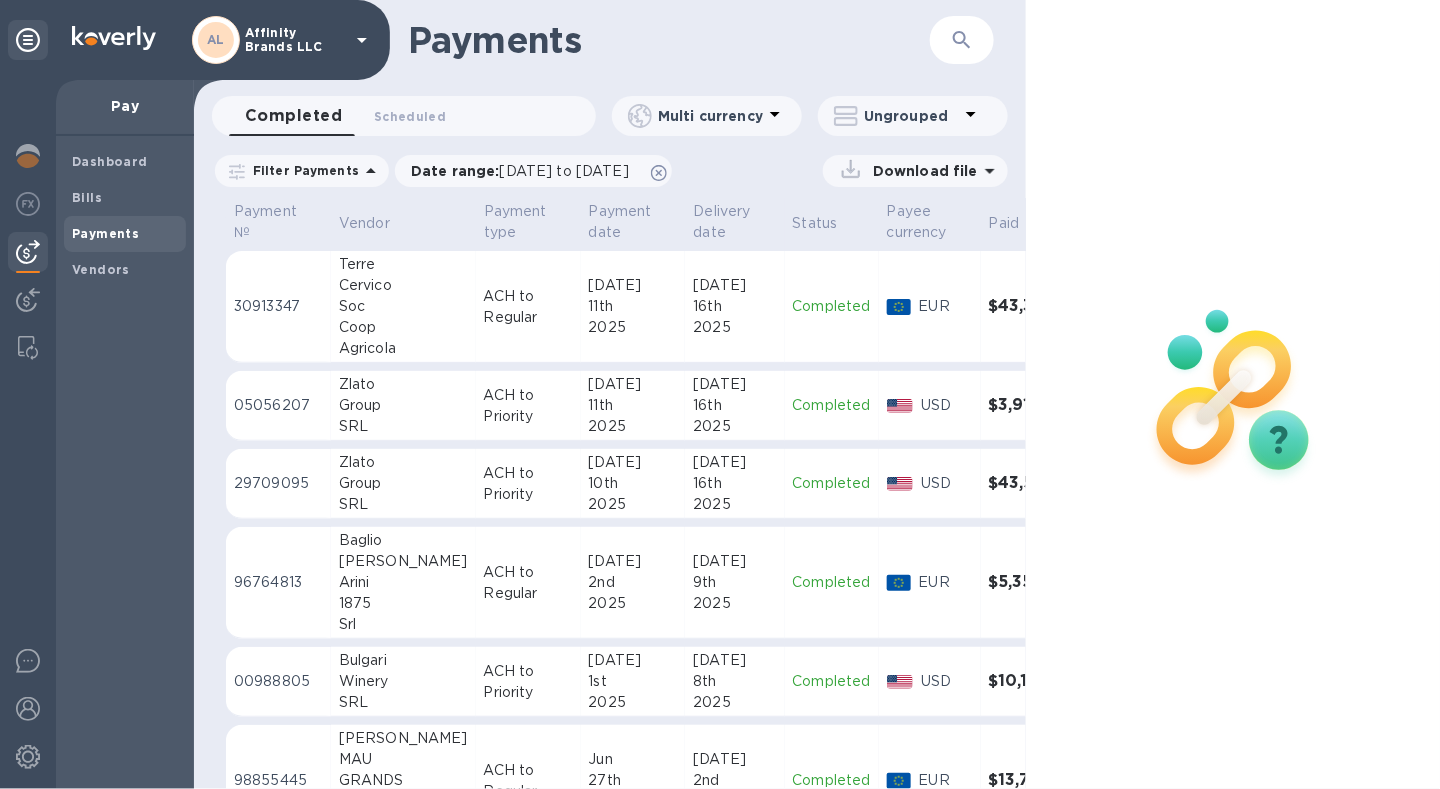 click on "Arini" at bounding box center [403, 582] 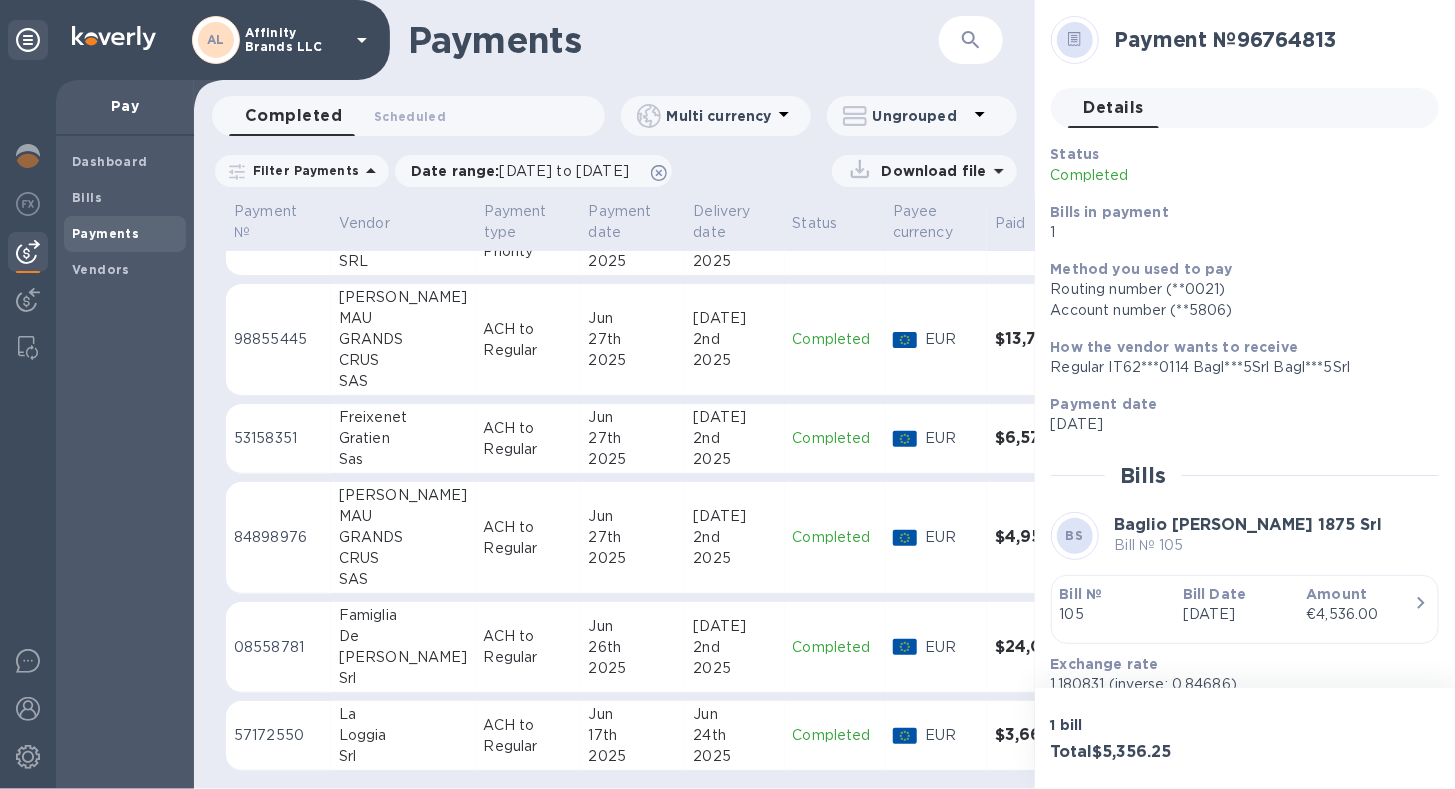 scroll, scrollTop: 453, scrollLeft: 0, axis: vertical 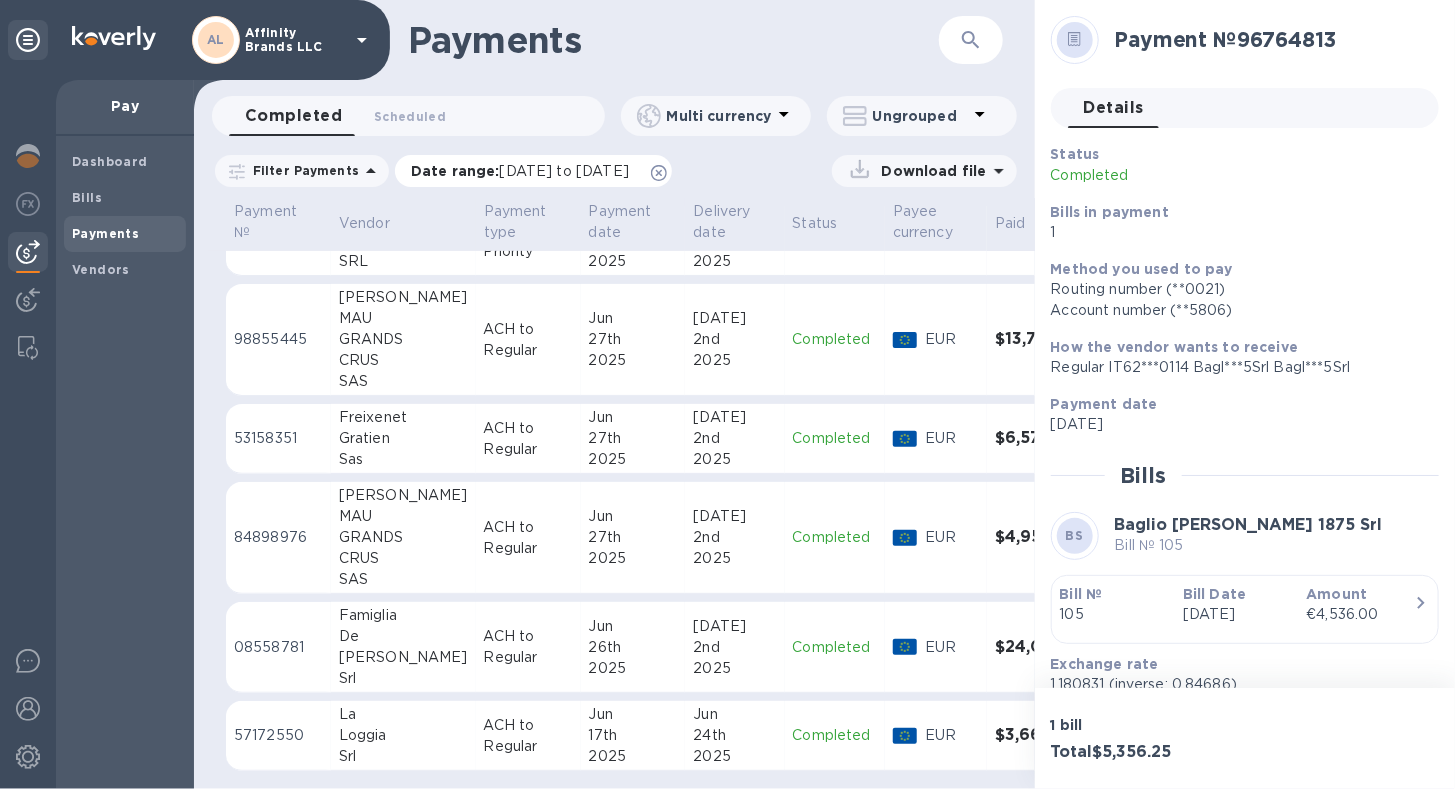 click on "[DATE] to [DATE]" at bounding box center (564, 171) 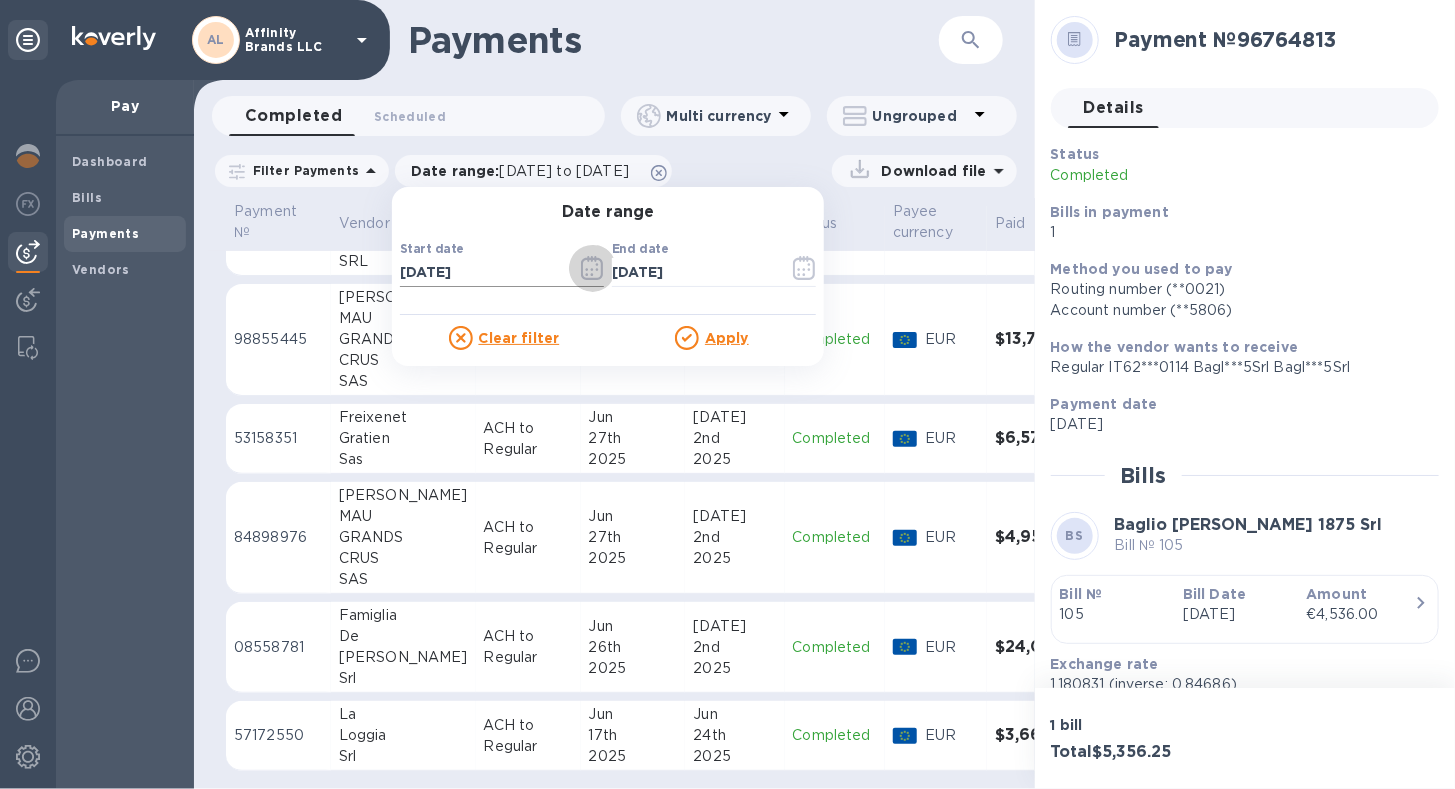 click 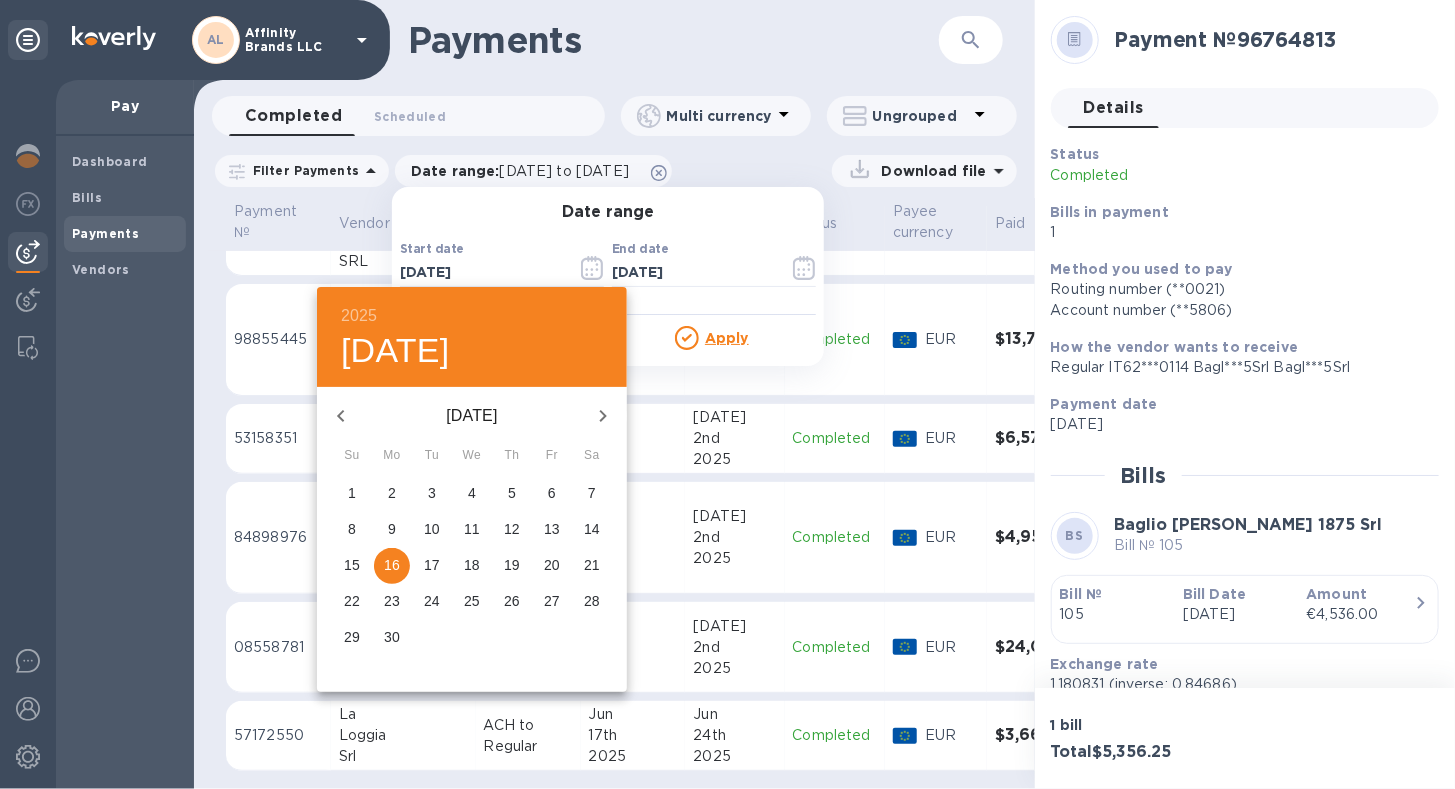 click 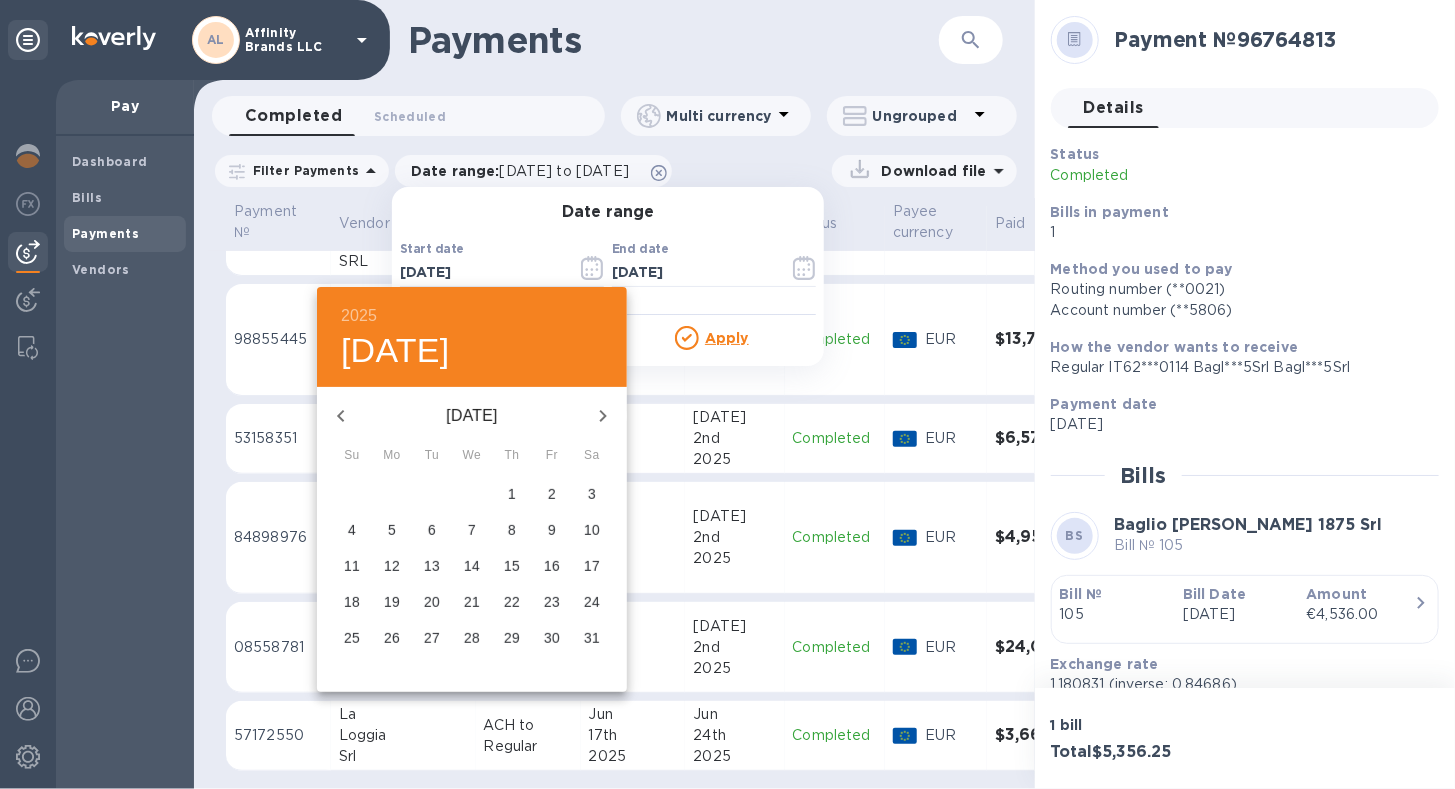click 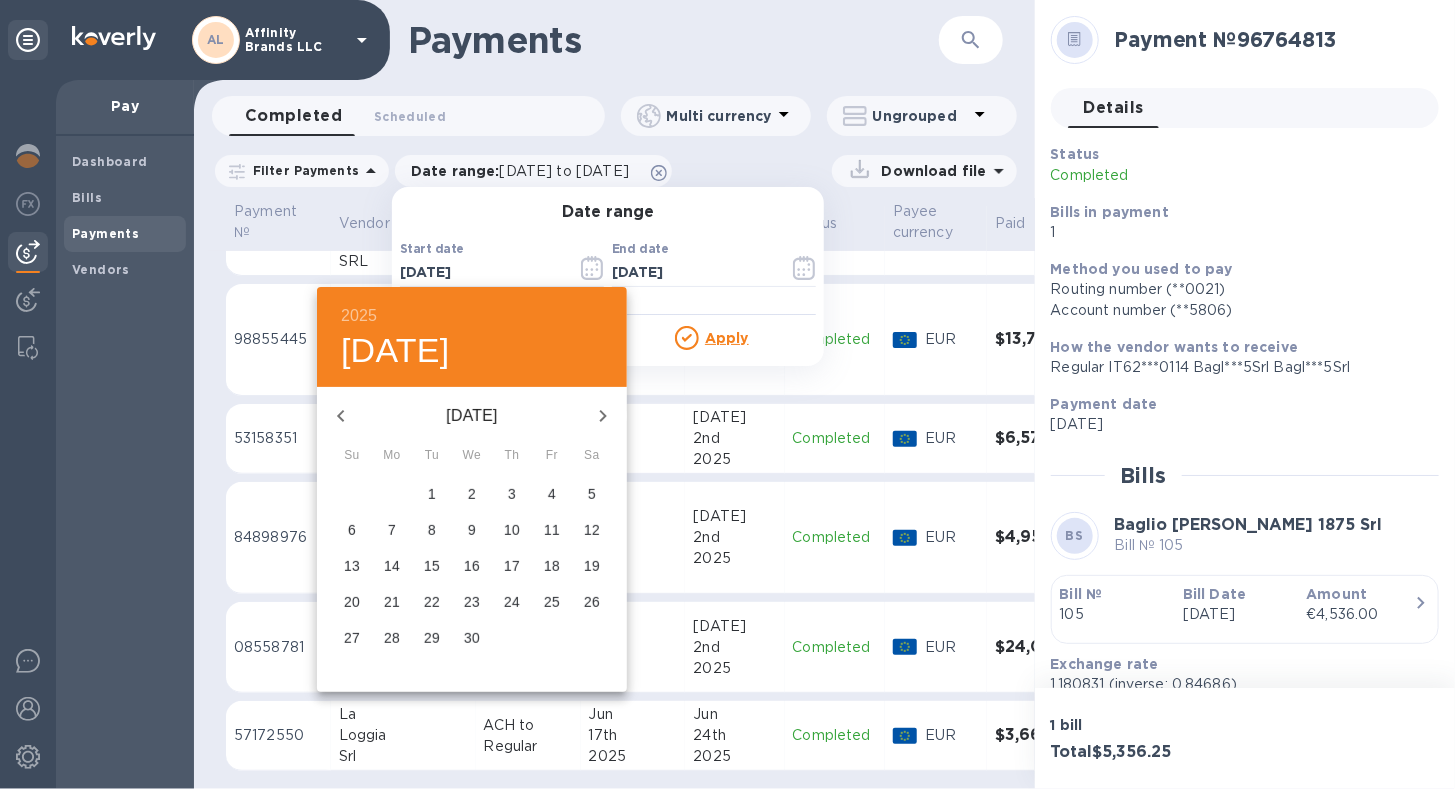 click 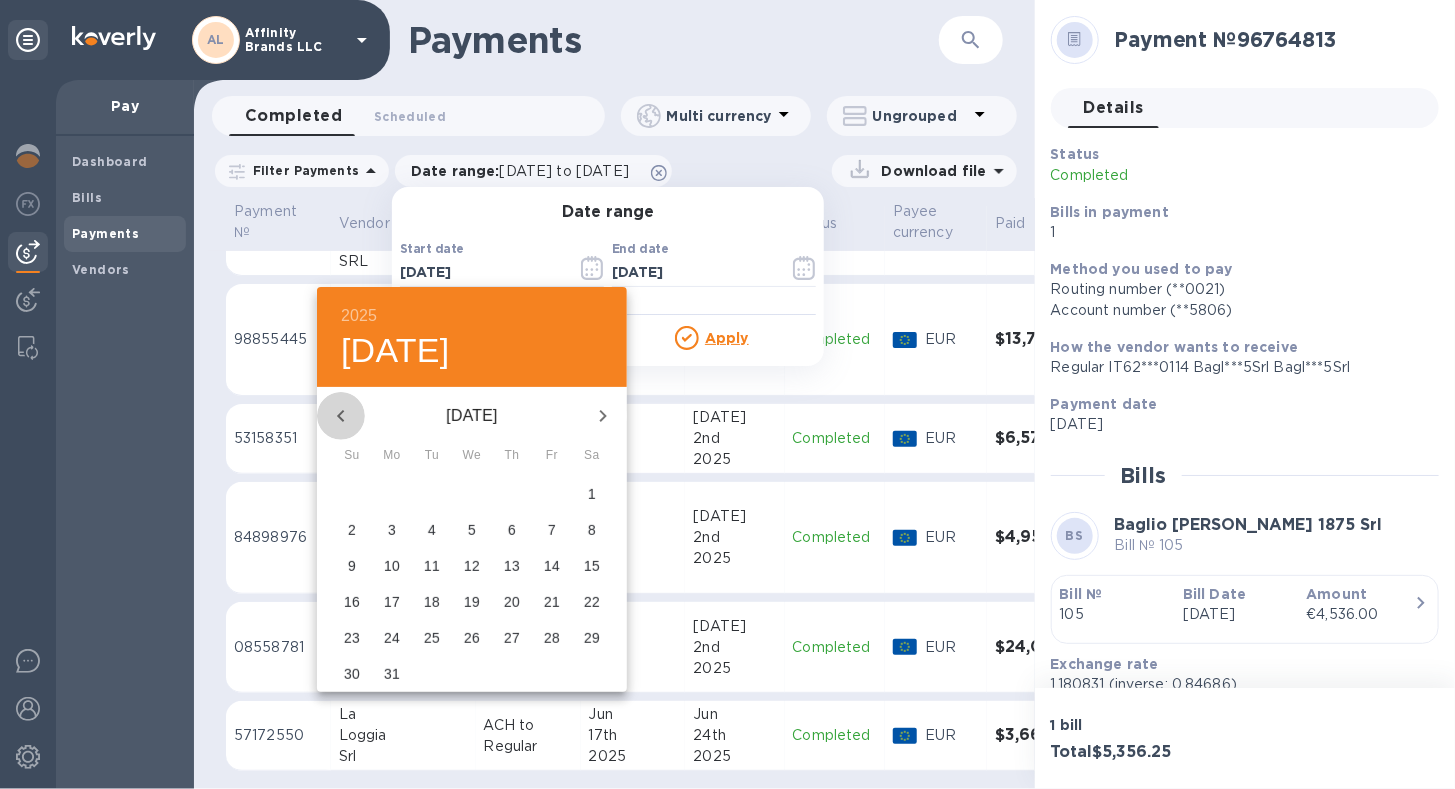 click 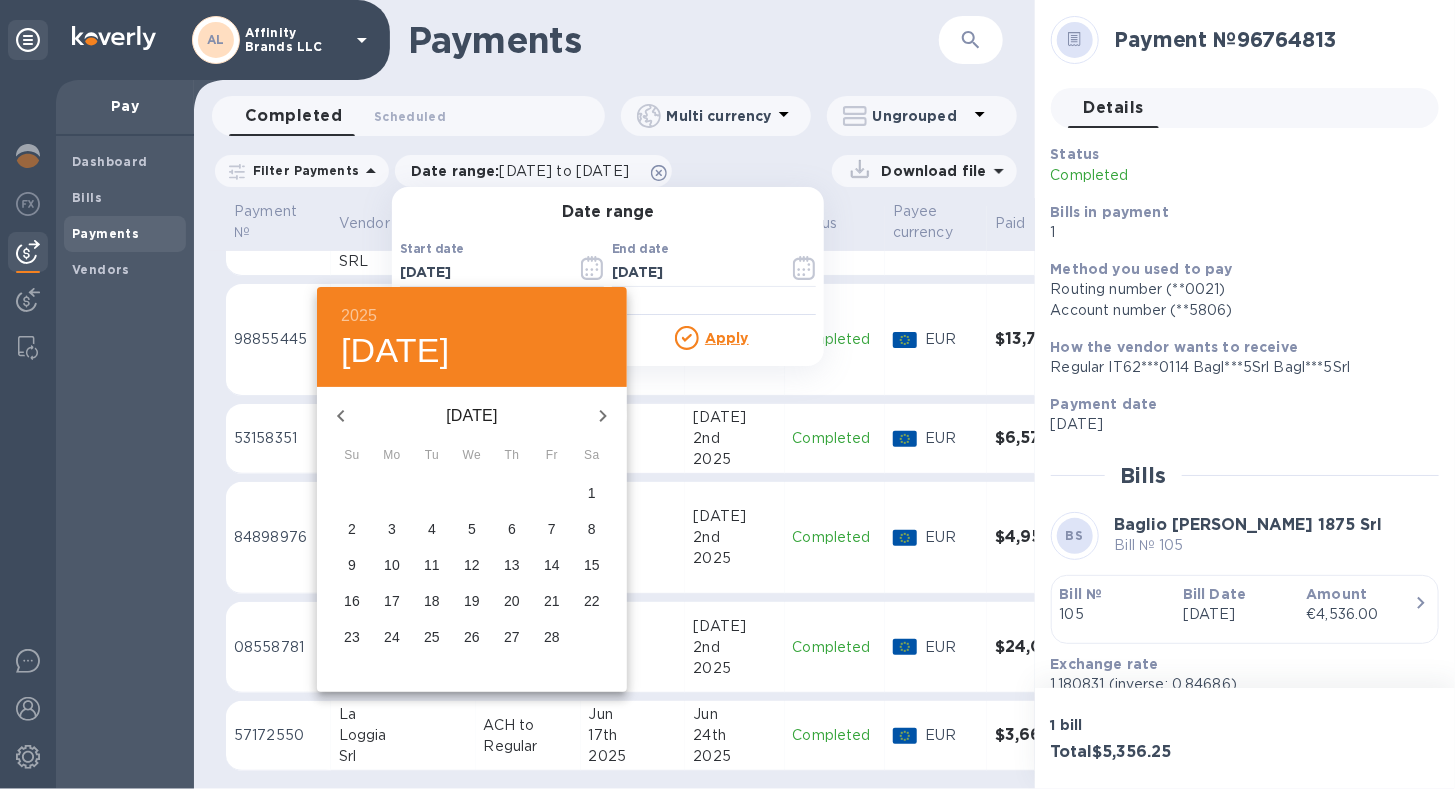 click 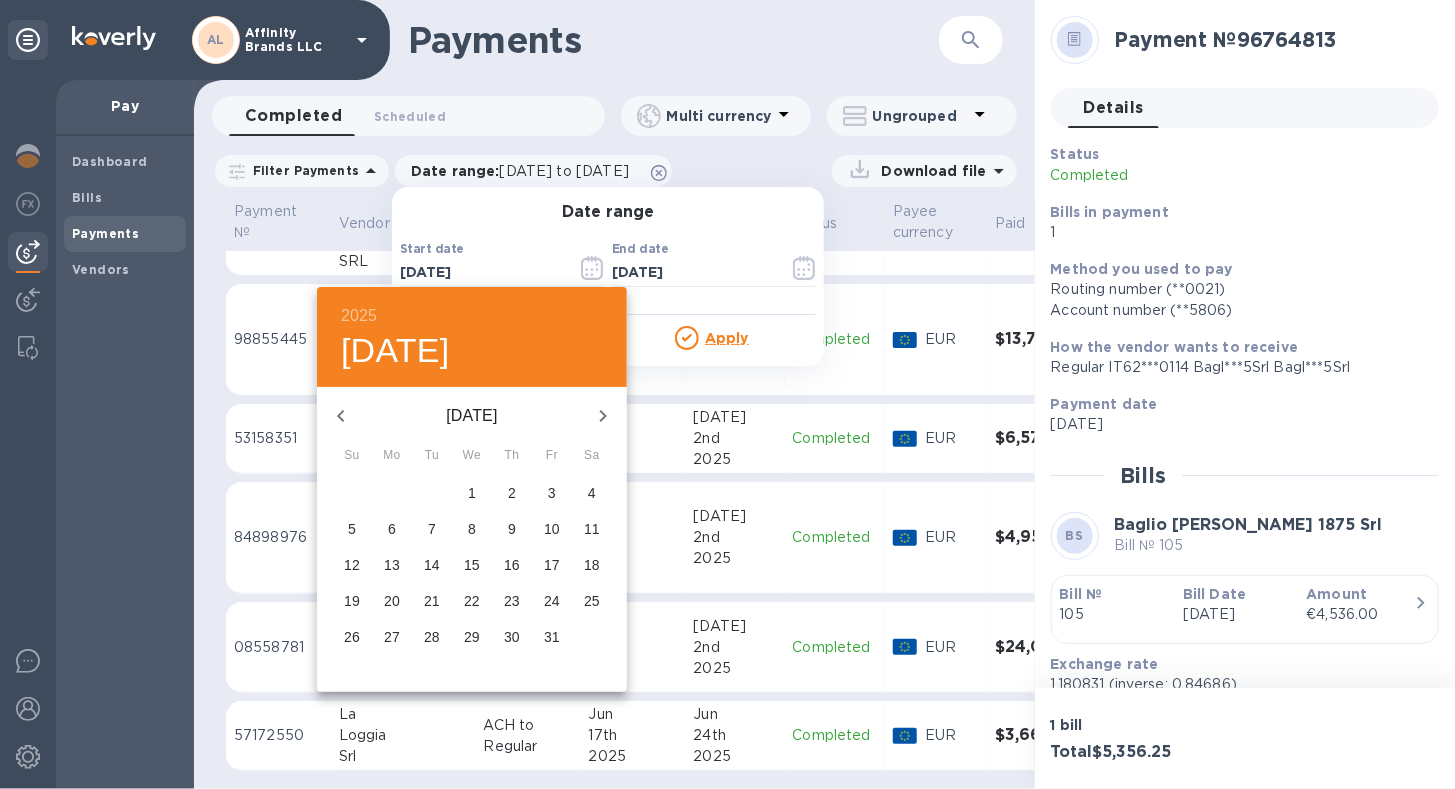 click on "1" at bounding box center (472, 493) 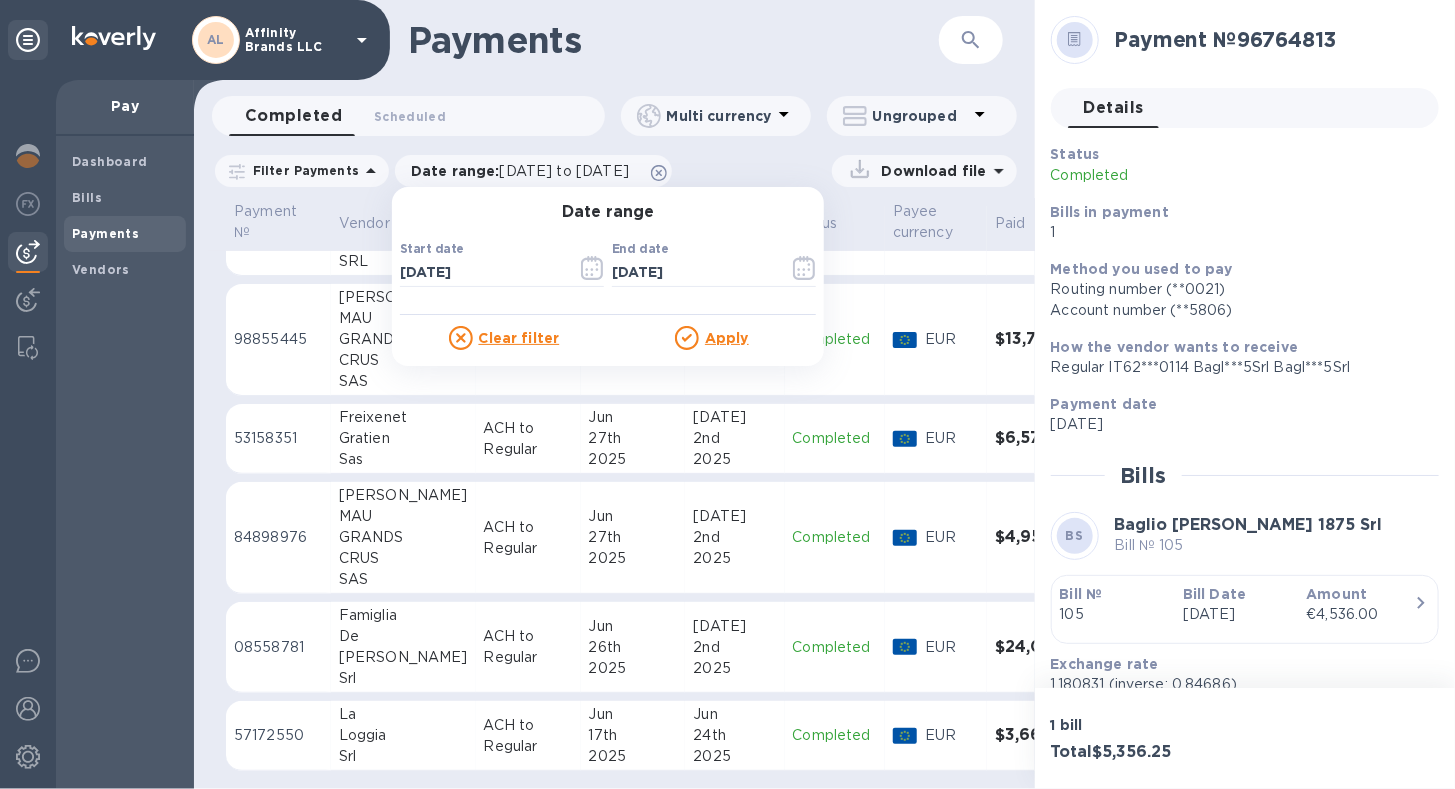 click on "Apply" at bounding box center (727, 338) 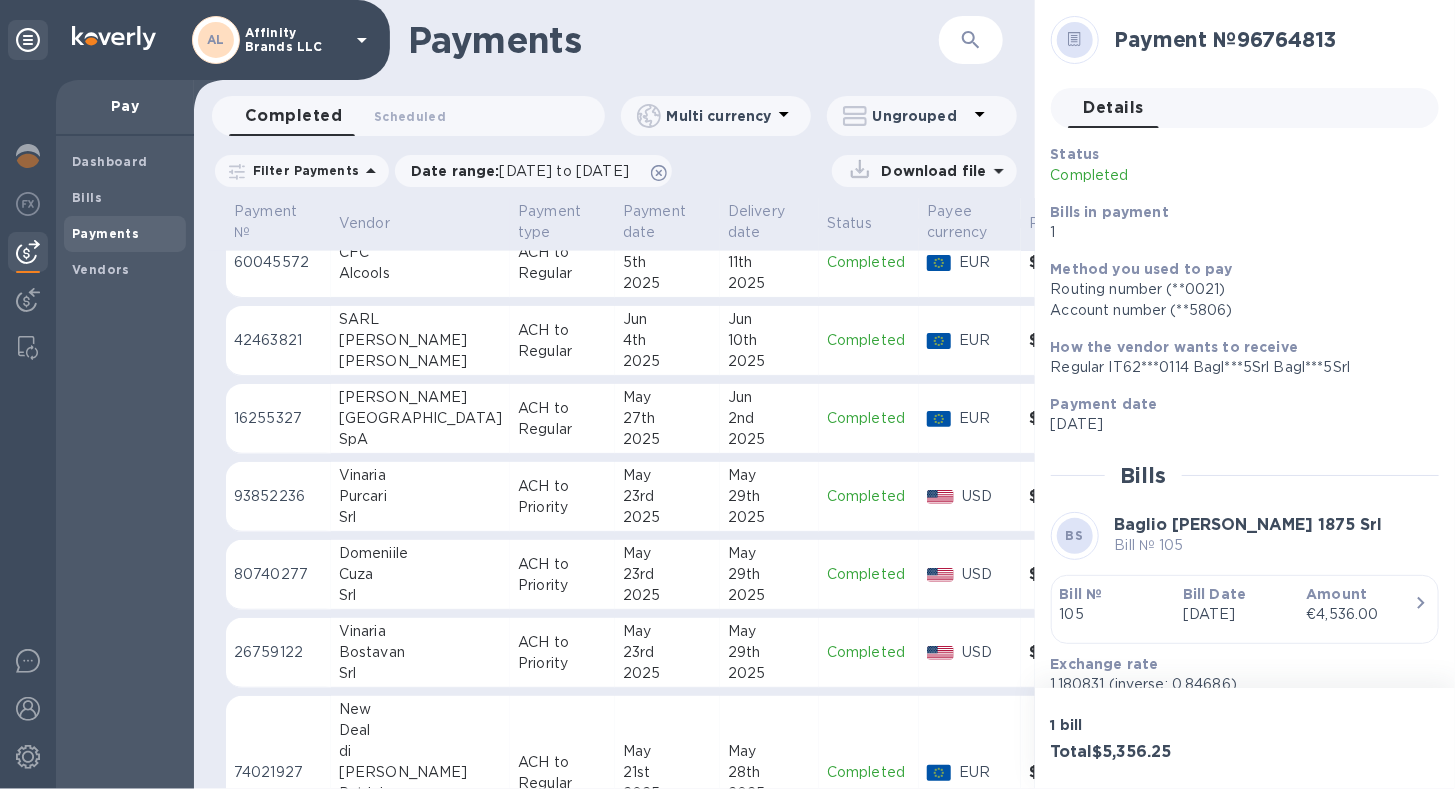 scroll, scrollTop: 1474, scrollLeft: 0, axis: vertical 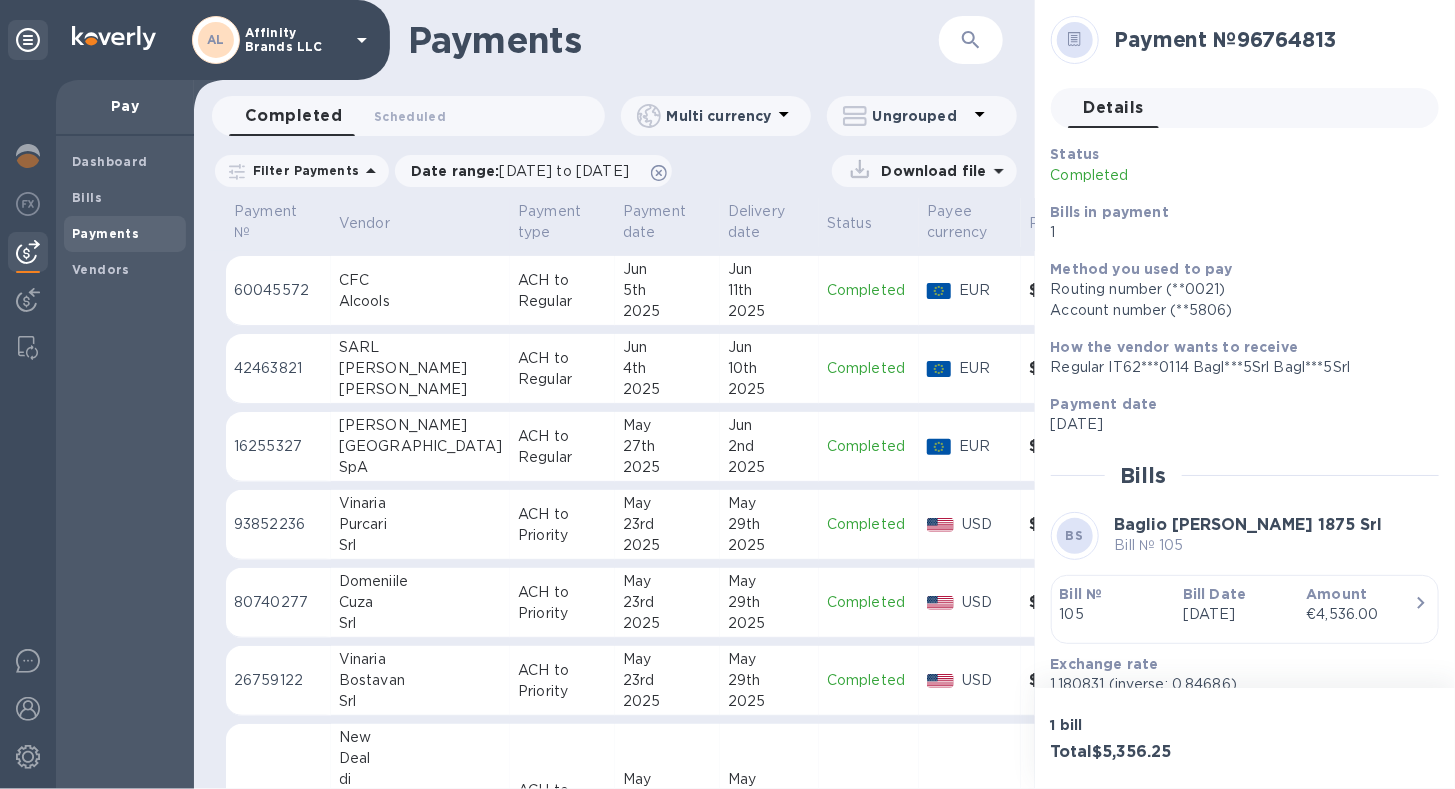 click on "SpA" at bounding box center (420, 467) 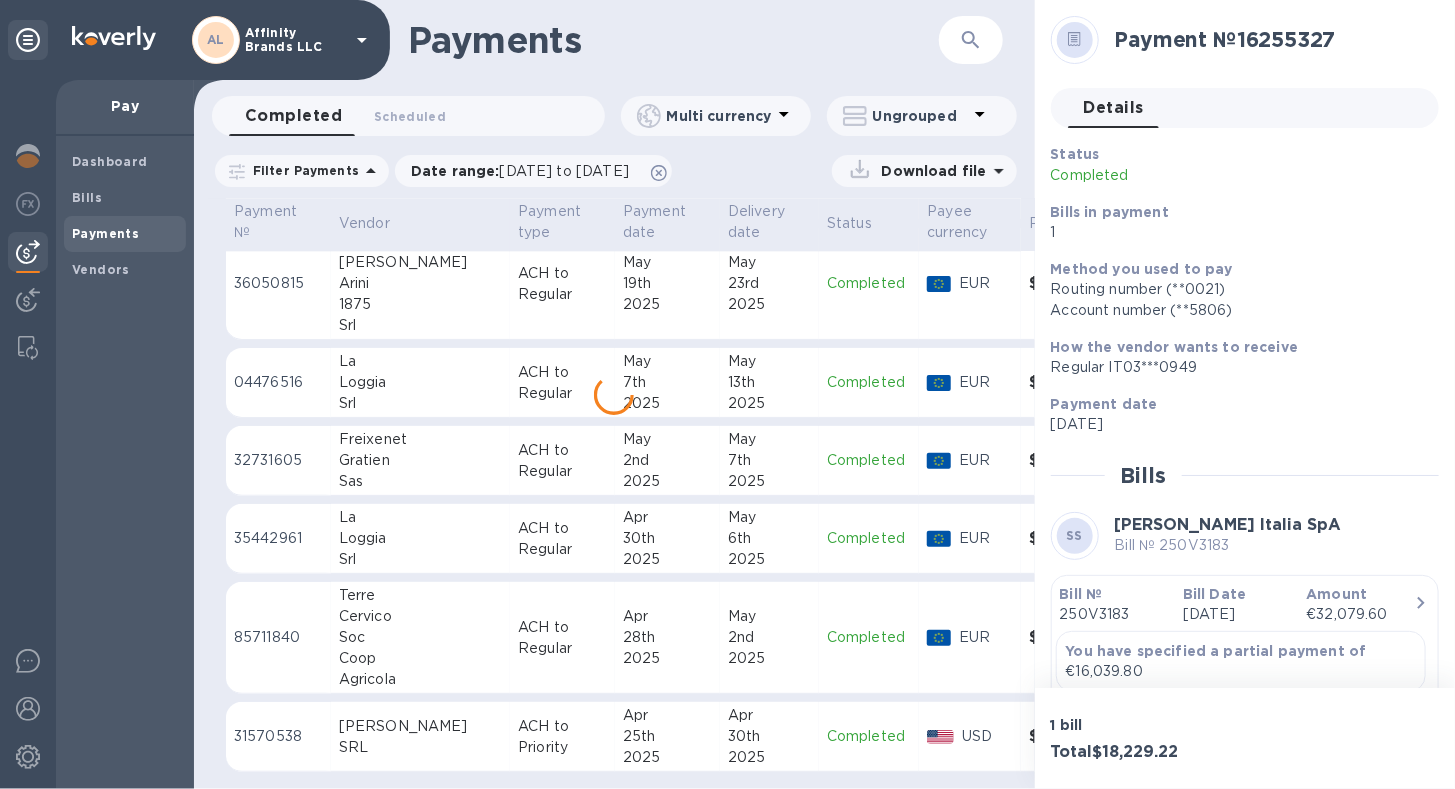 scroll, scrollTop: 2305, scrollLeft: 0, axis: vertical 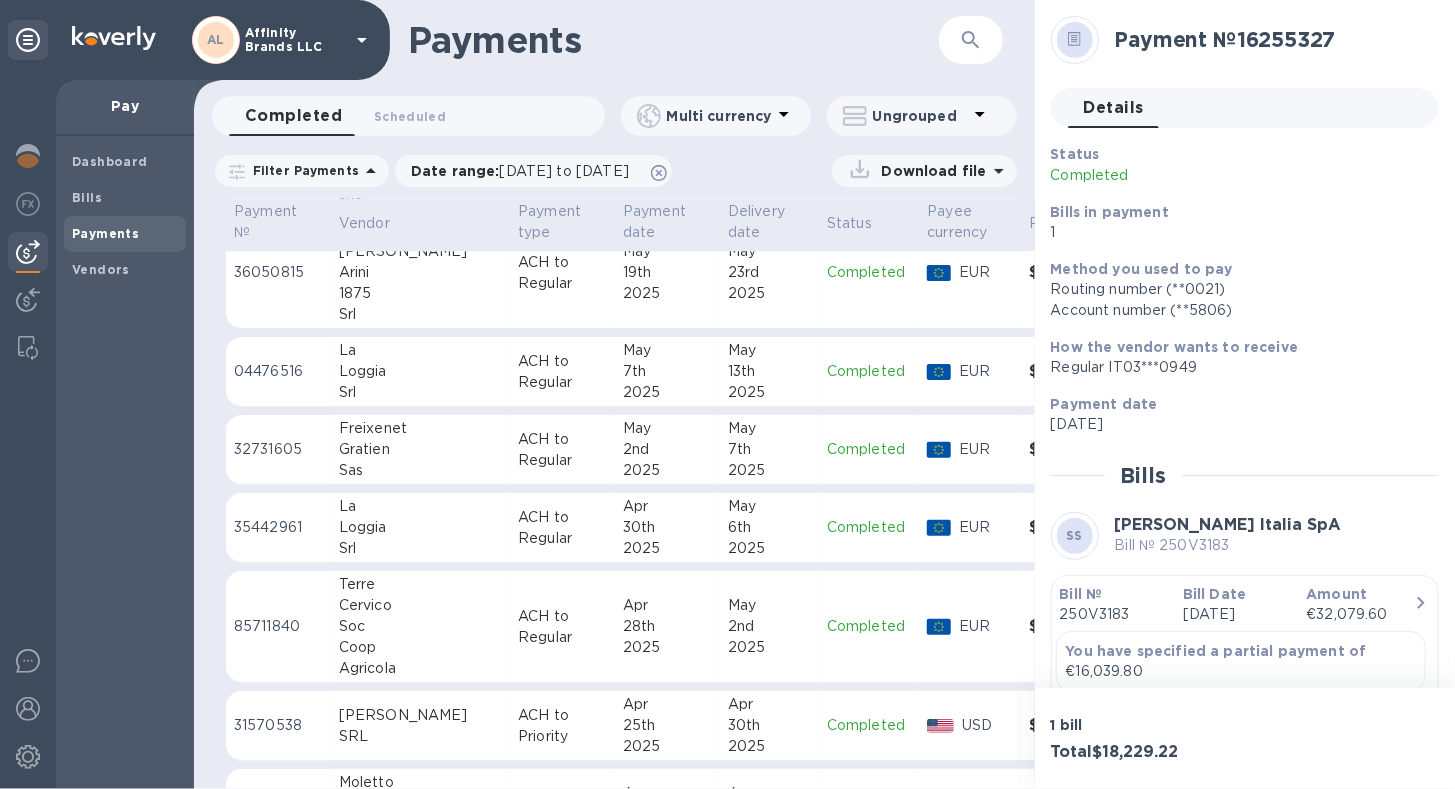 click on "Cervico" at bounding box center [420, 605] 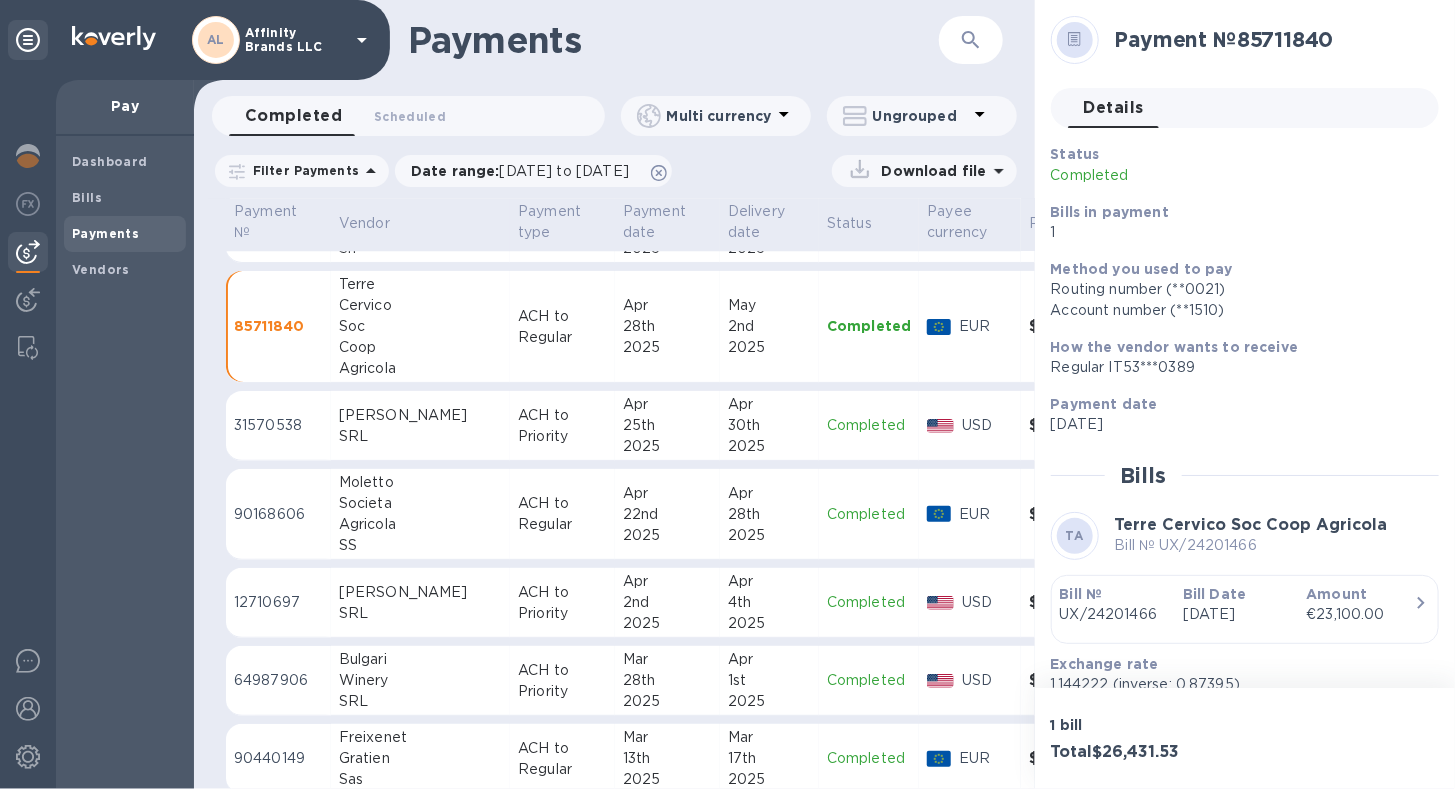 scroll, scrollTop: 2805, scrollLeft: 0, axis: vertical 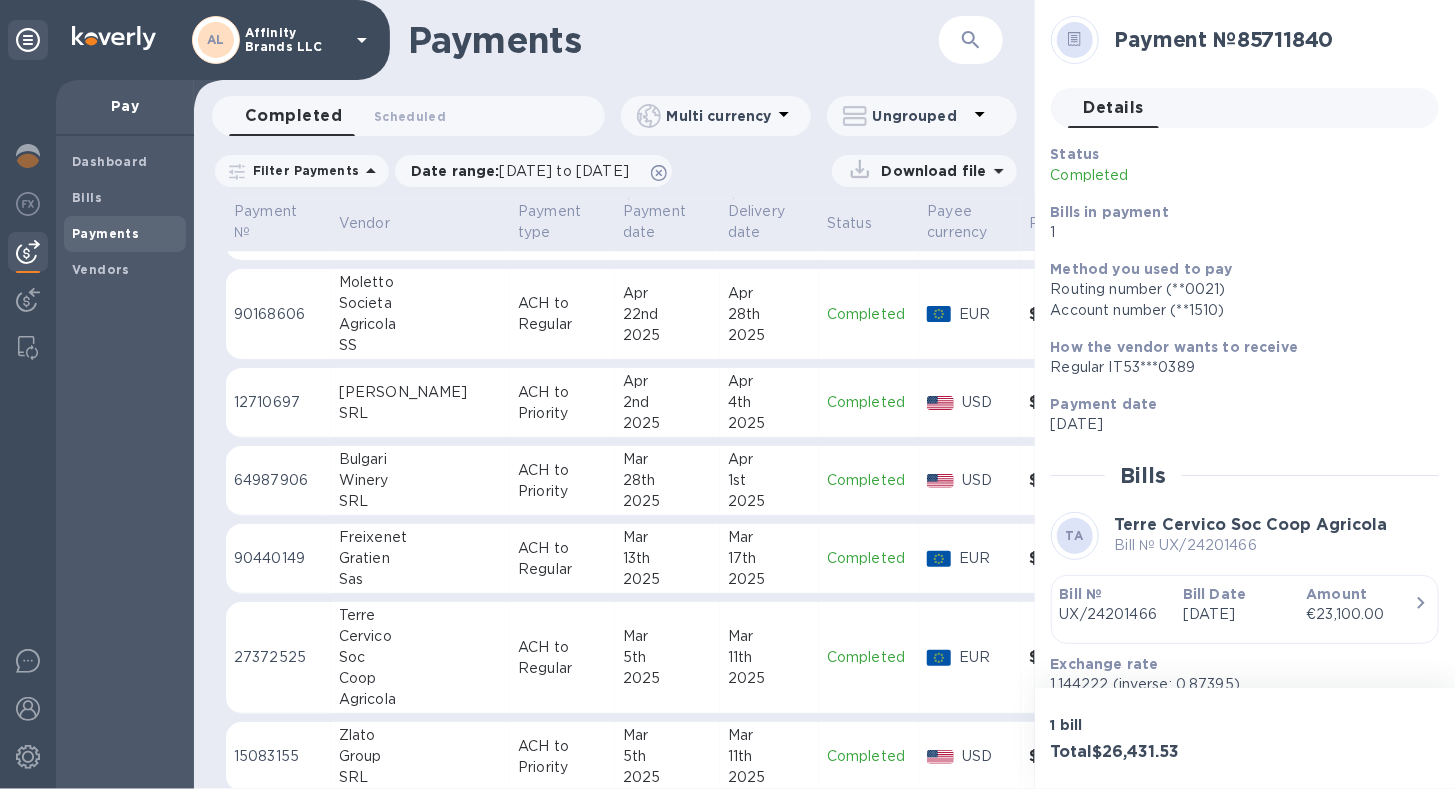 click on "Terre" at bounding box center (420, 615) 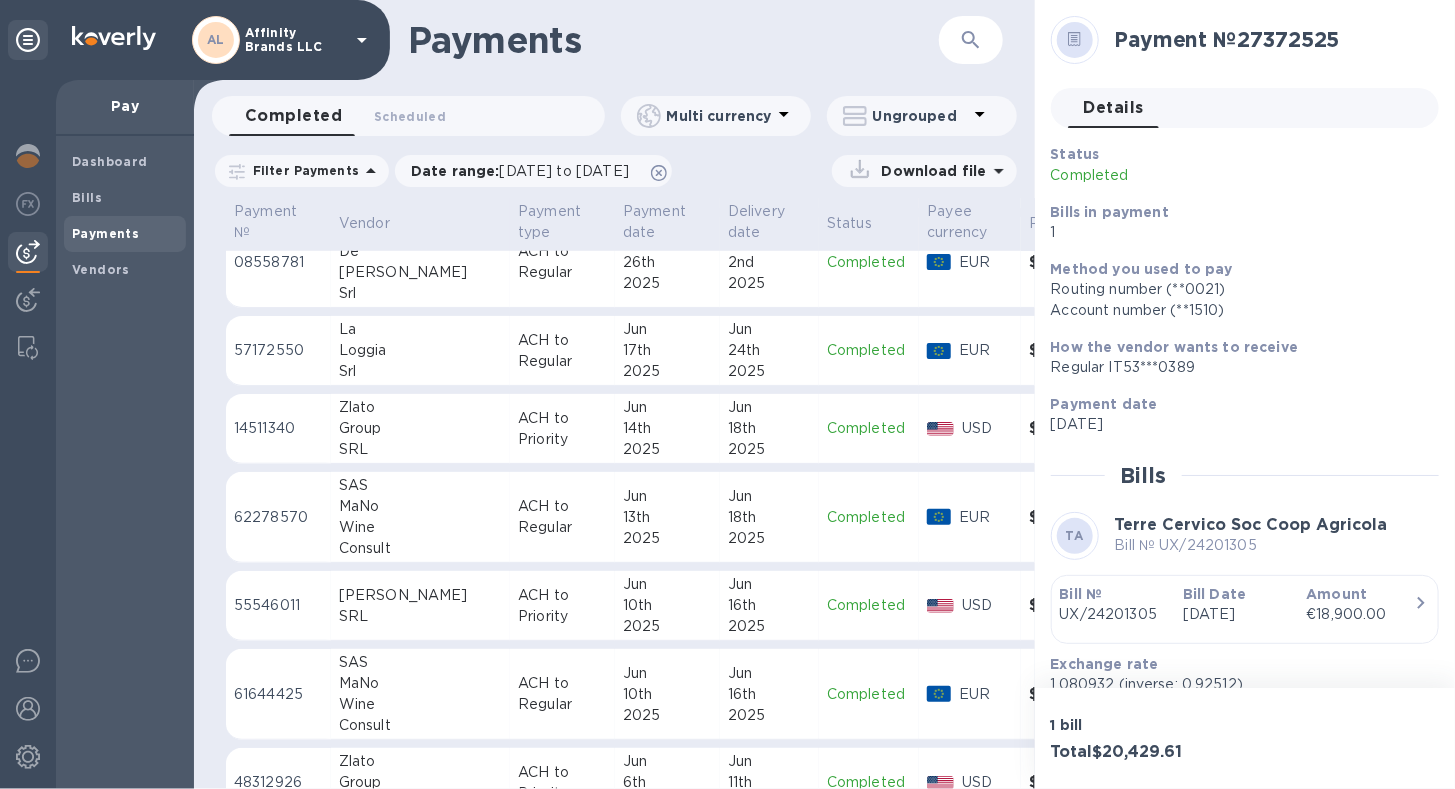 scroll, scrollTop: 226, scrollLeft: 0, axis: vertical 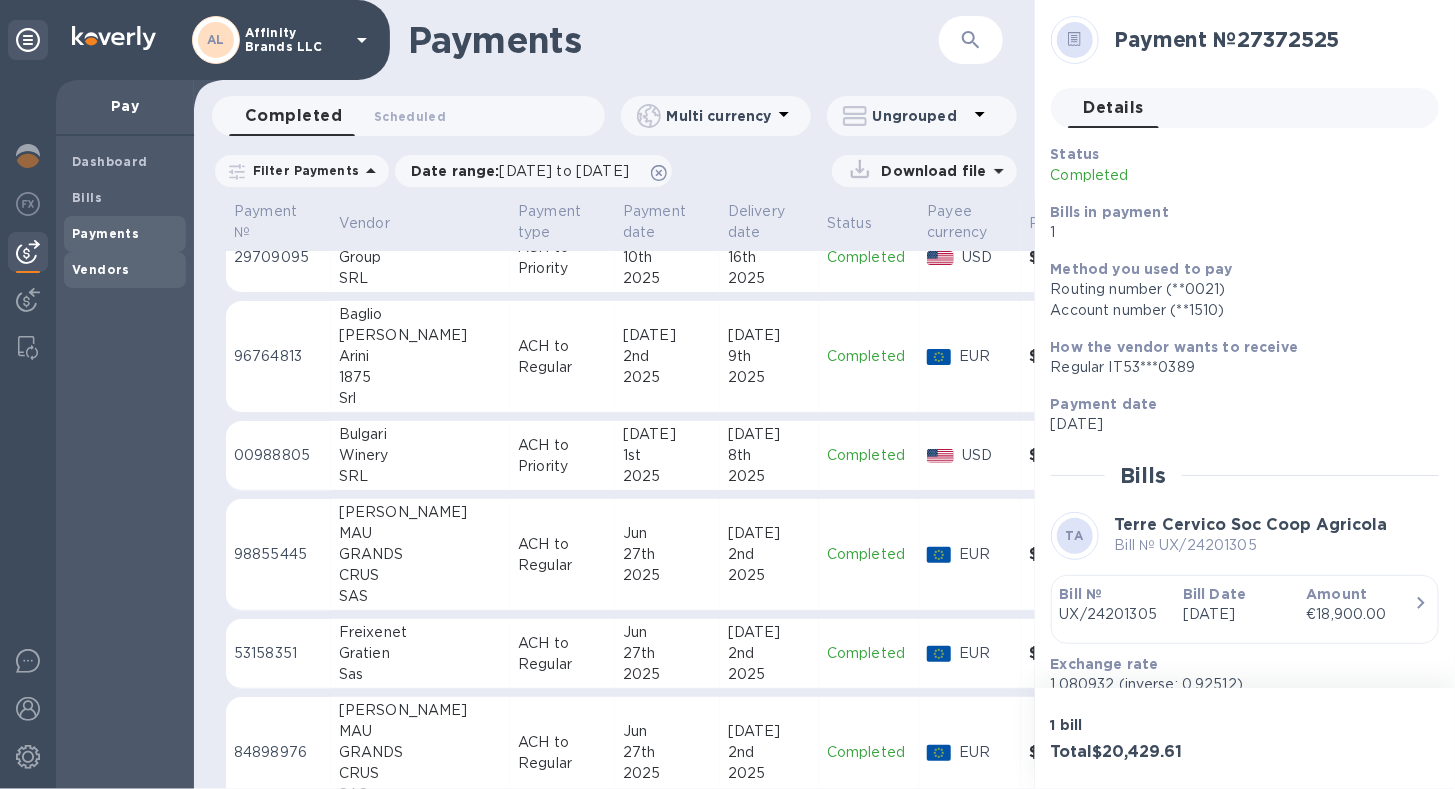 click on "Vendors" at bounding box center [101, 270] 